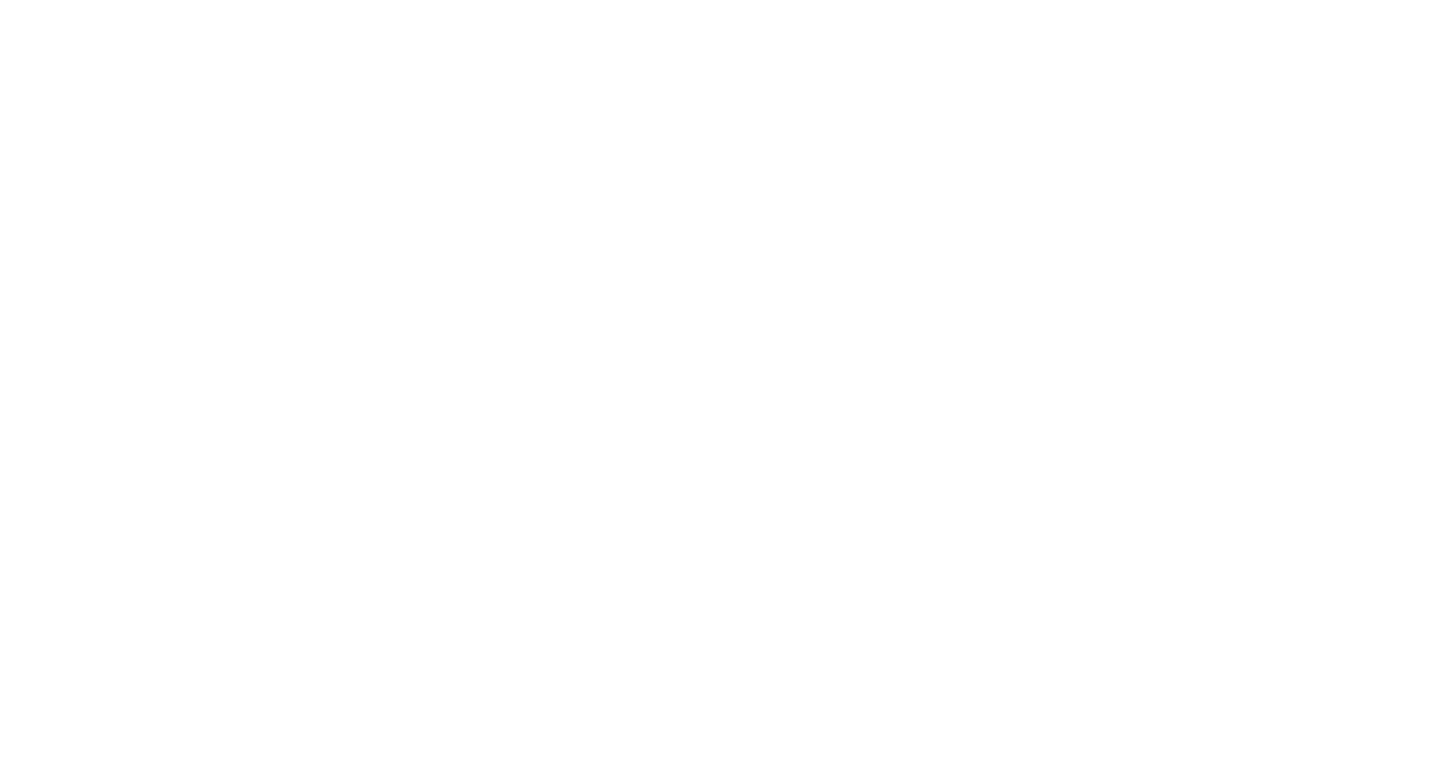 scroll, scrollTop: 0, scrollLeft: 0, axis: both 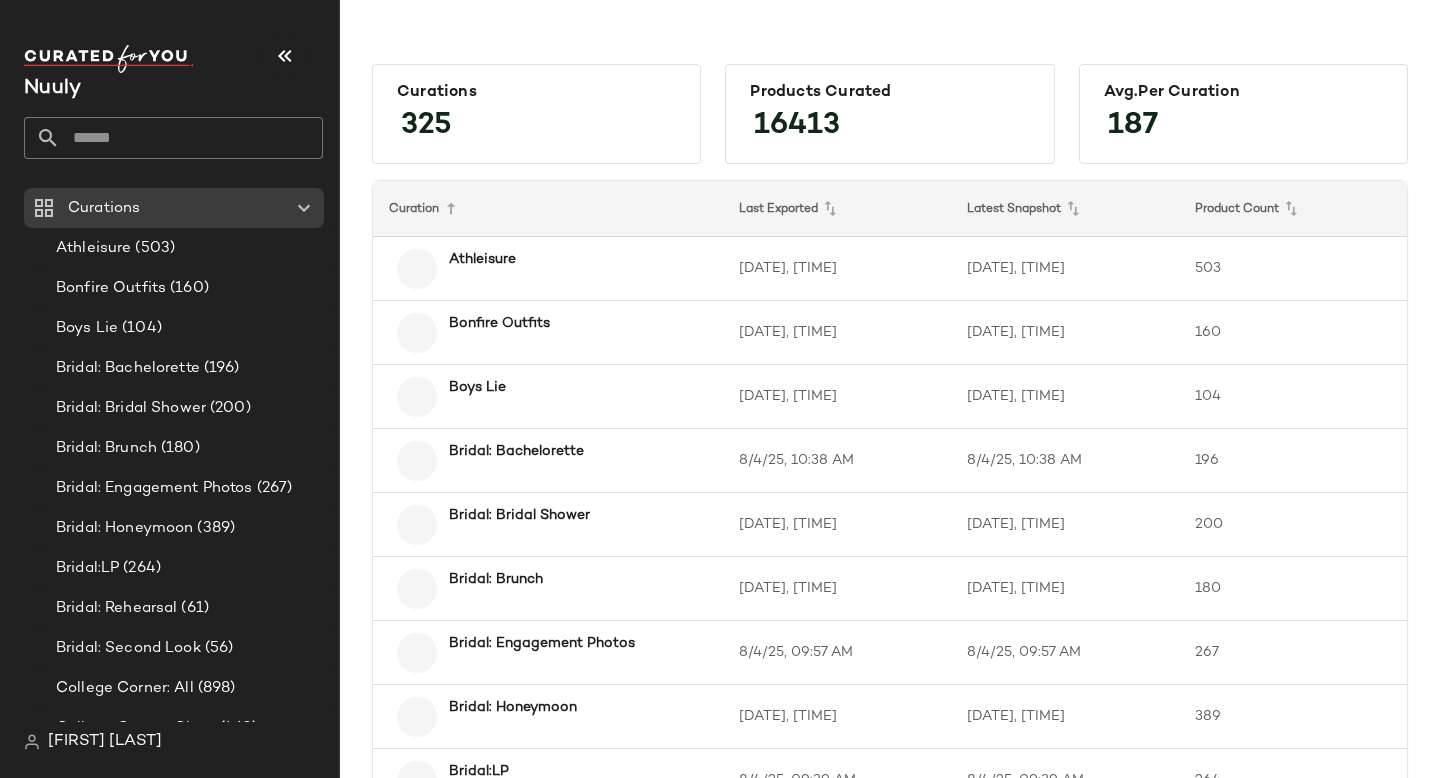 click 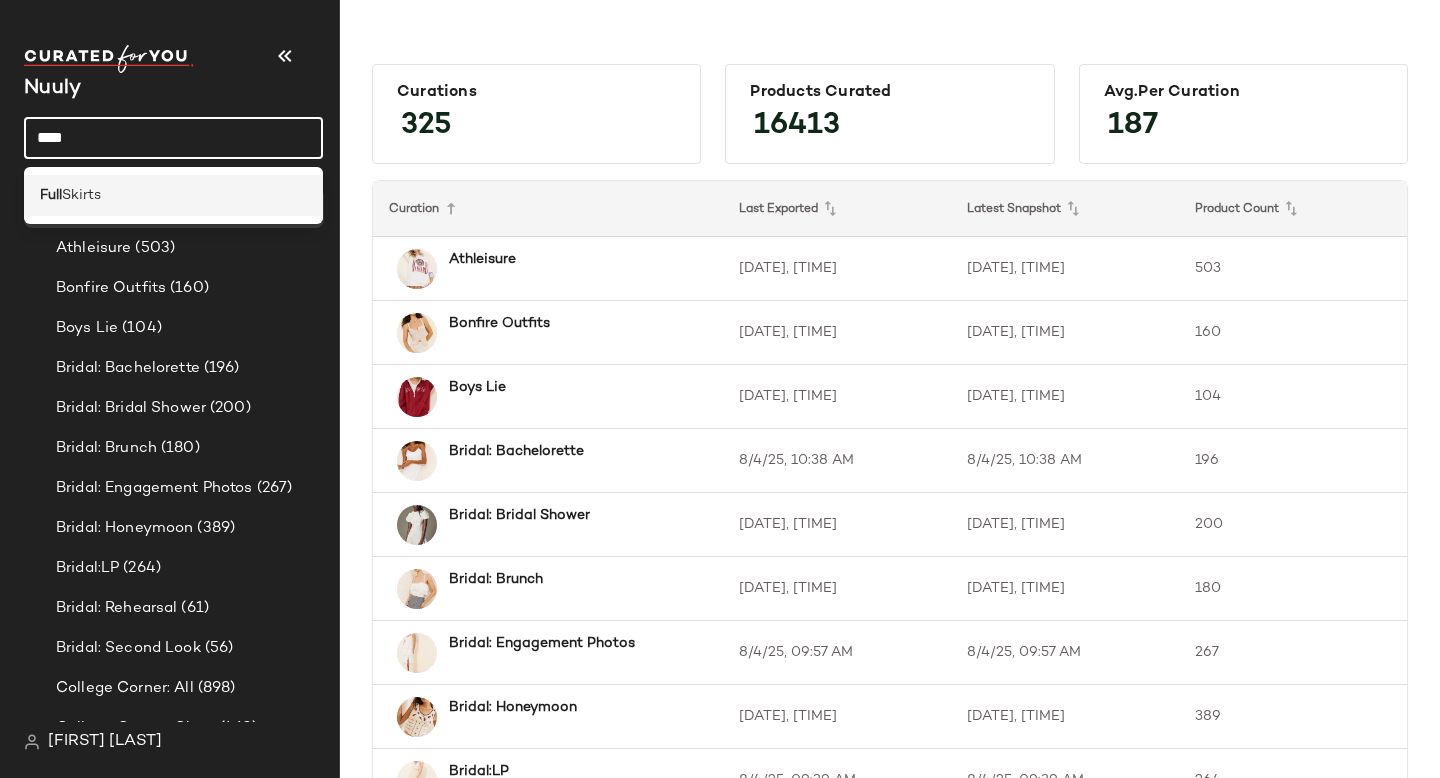 type on "****" 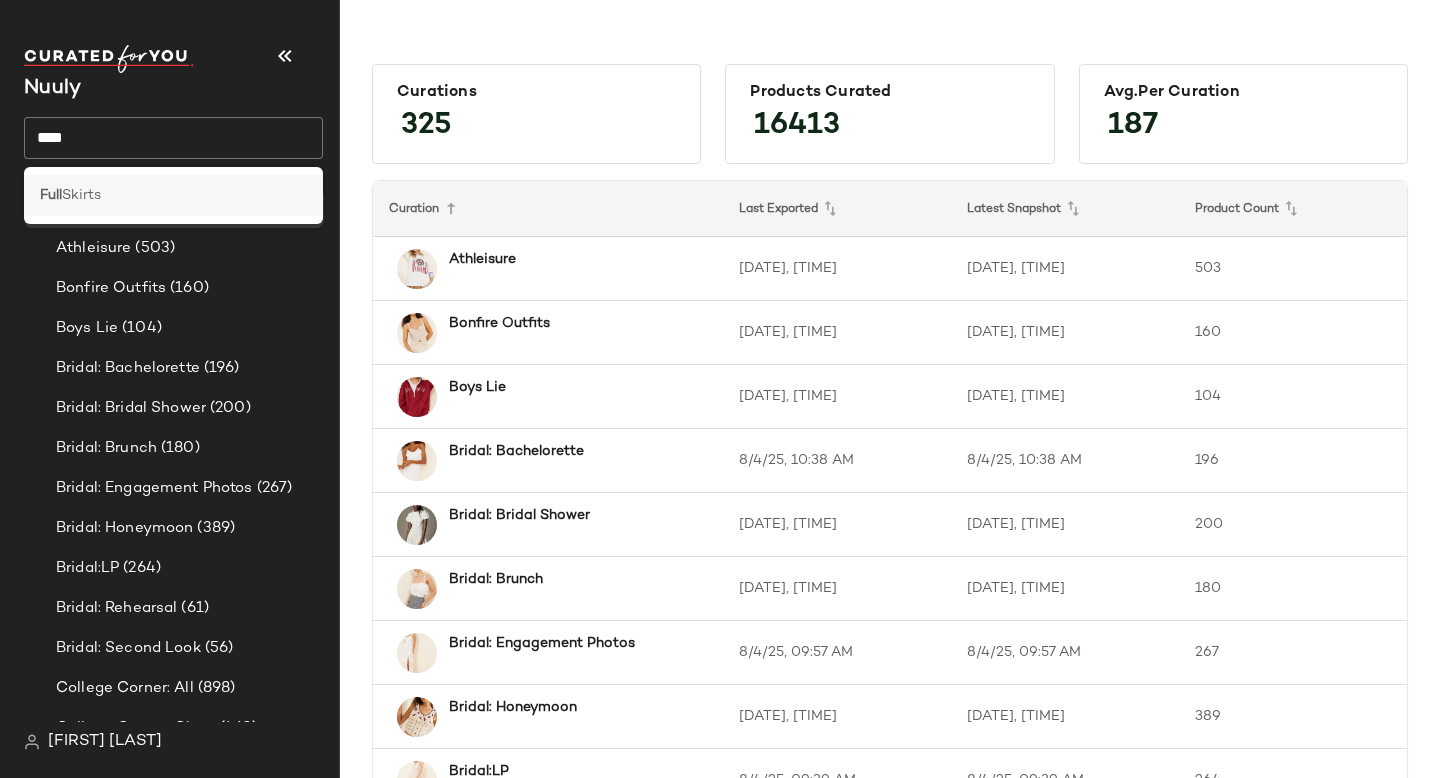 click on "Full  Skirts" 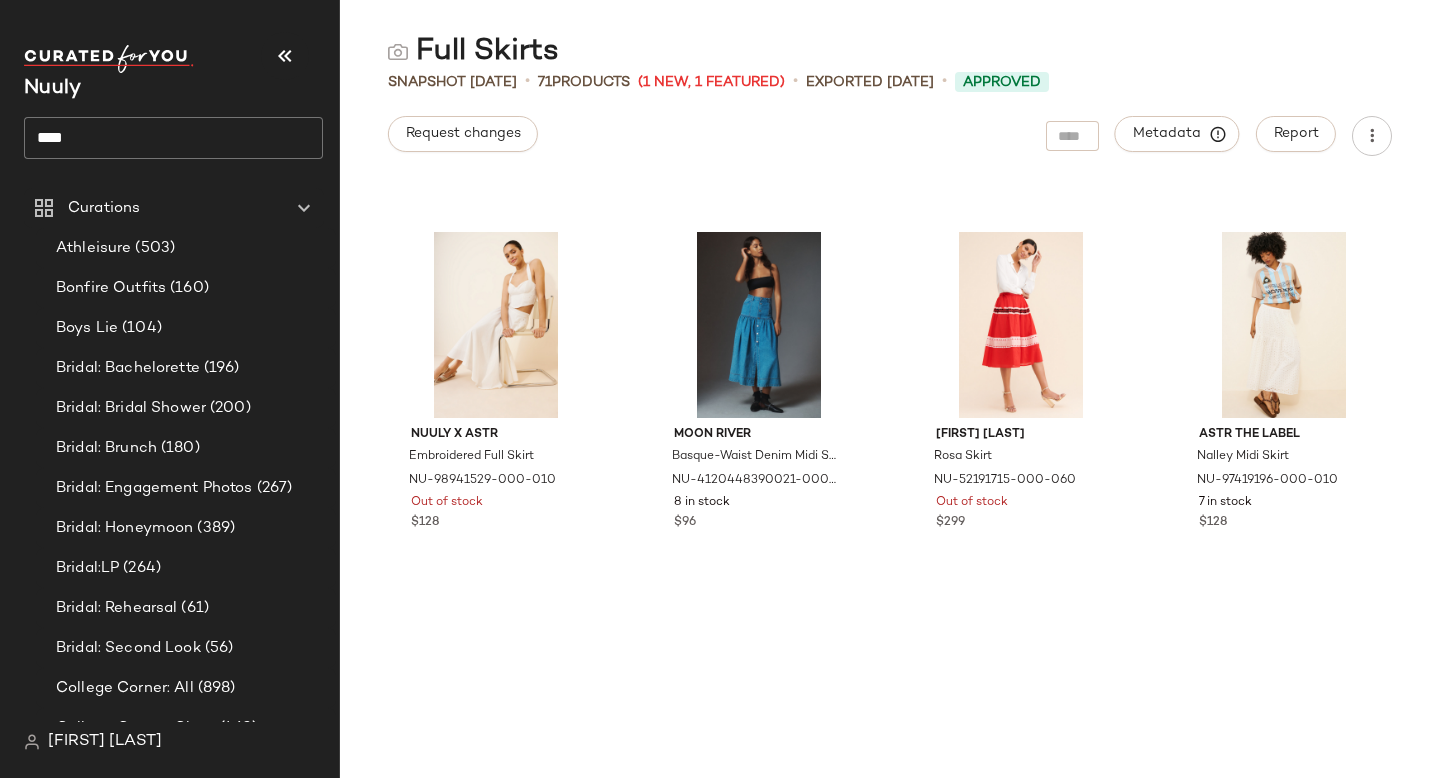 scroll, scrollTop: 0, scrollLeft: 0, axis: both 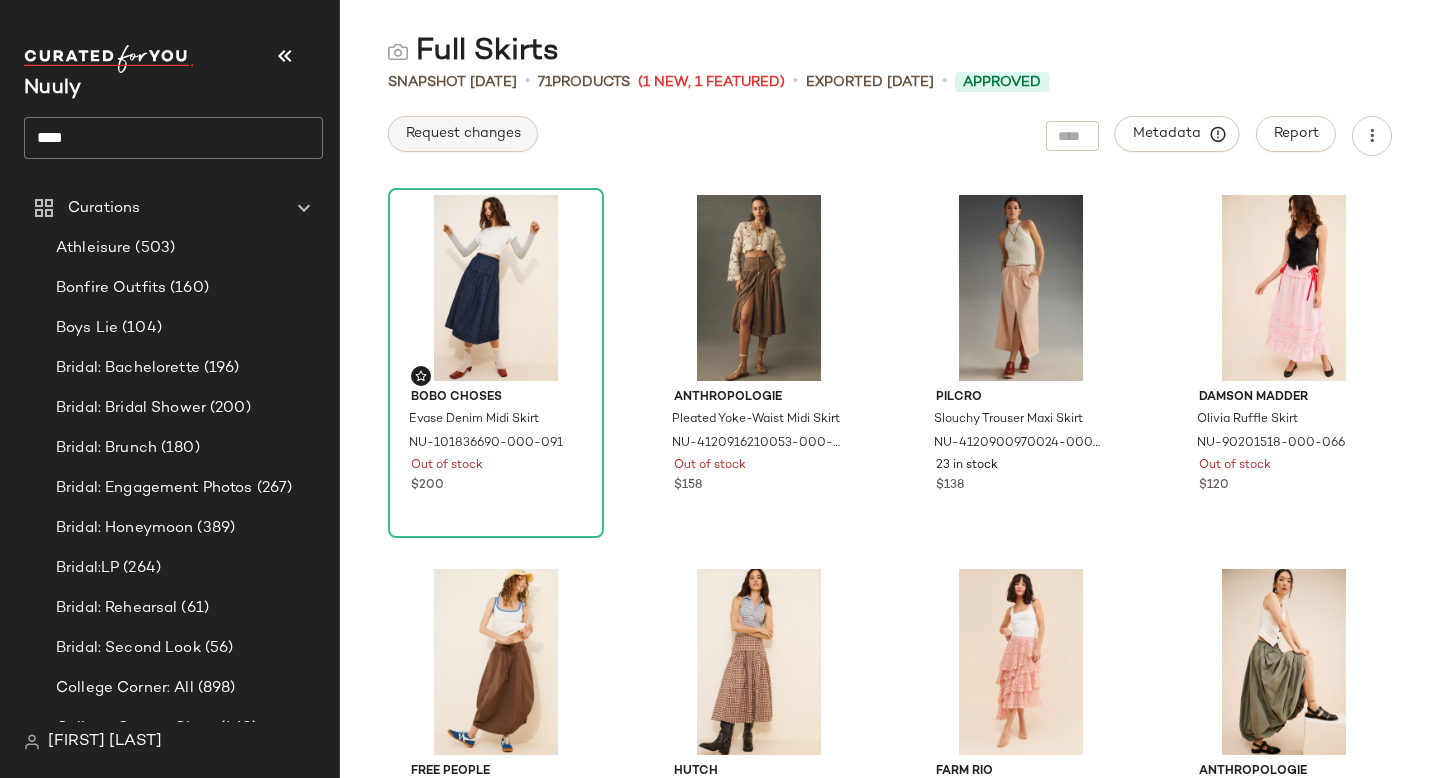 click on "Request changes" 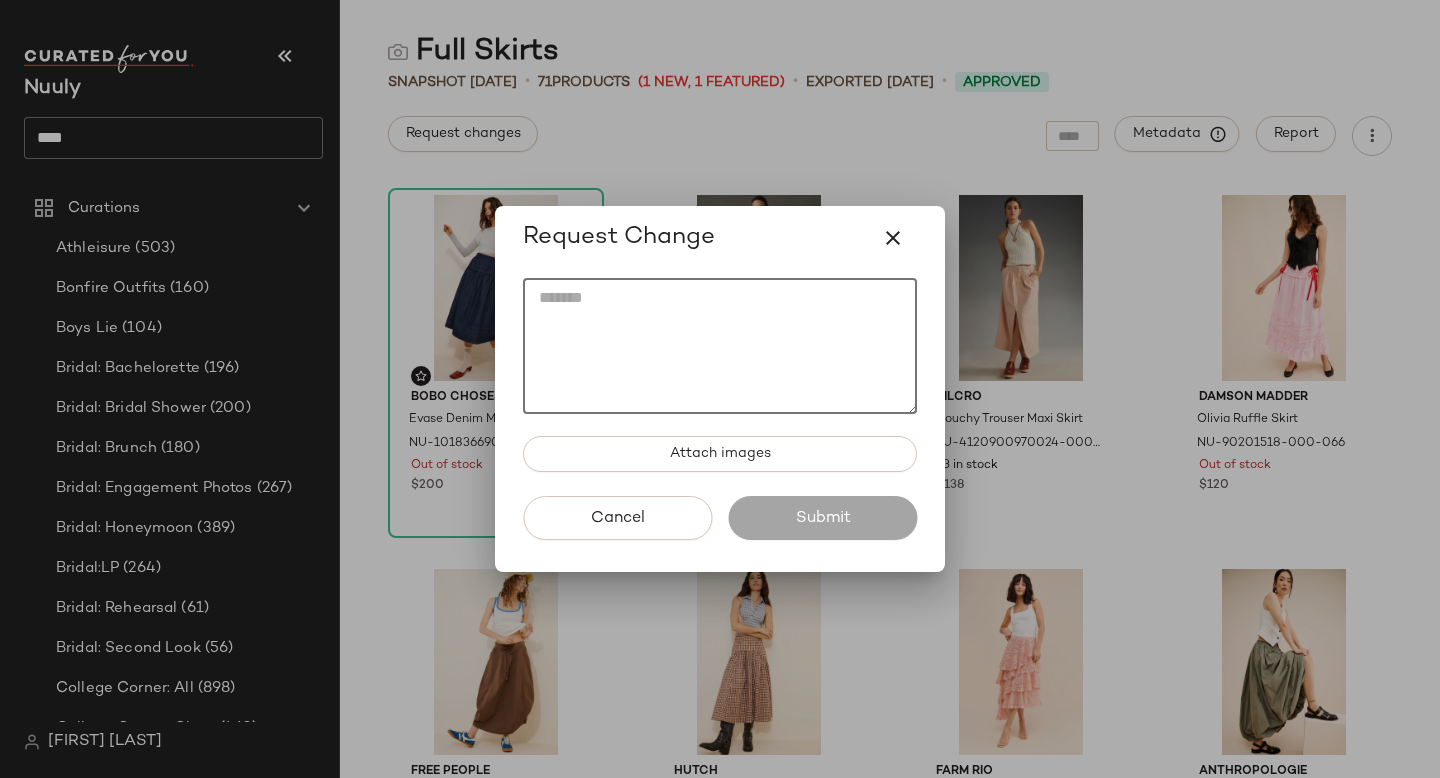 click 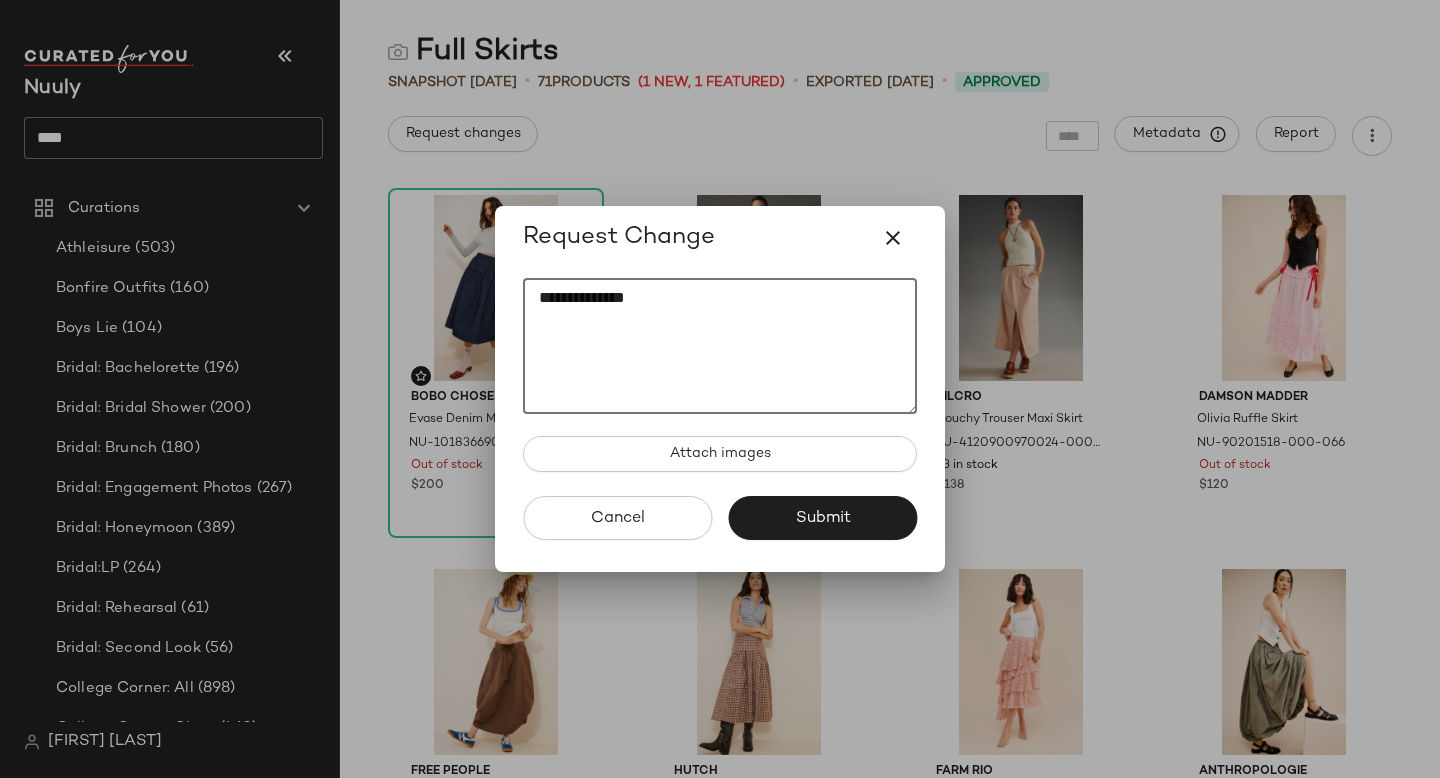 paste on "**********" 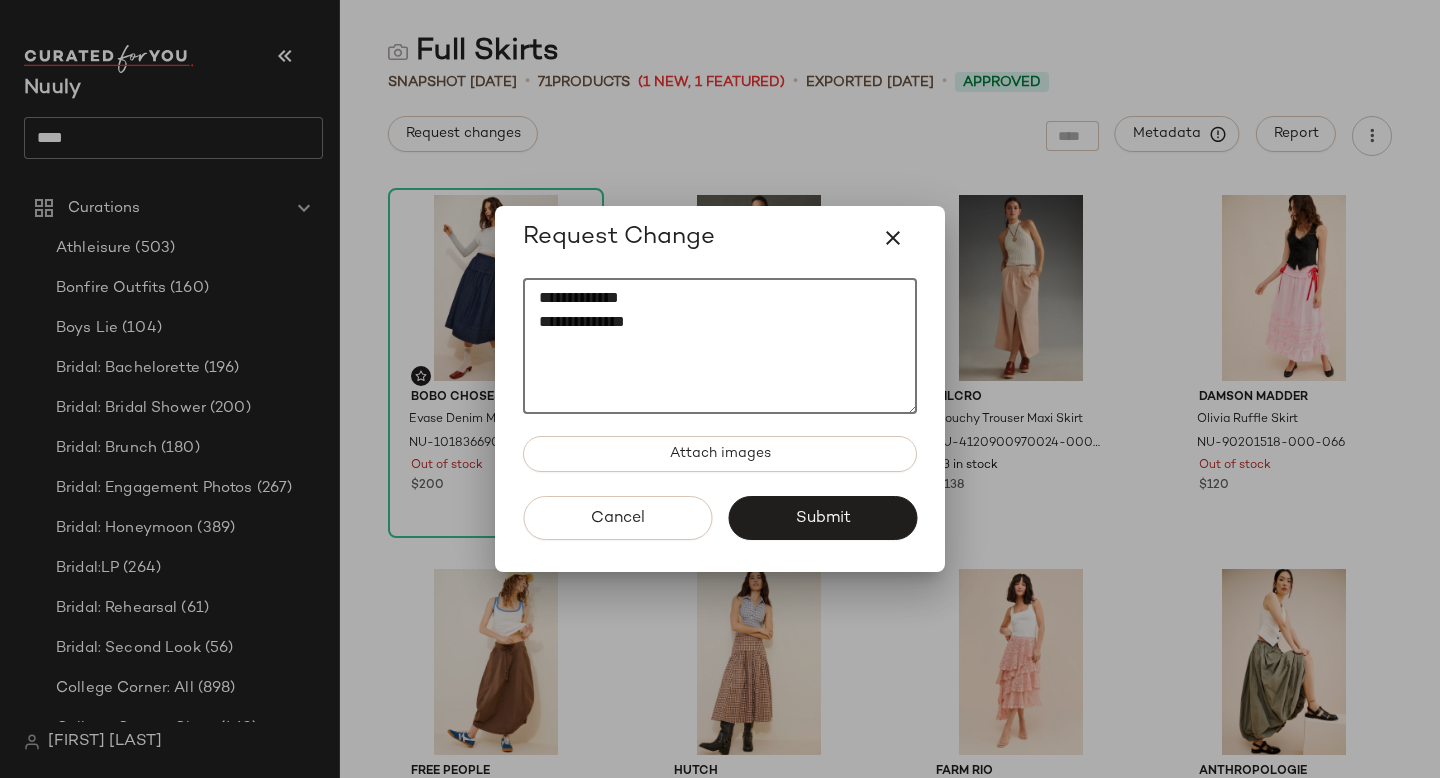 paste on "**********" 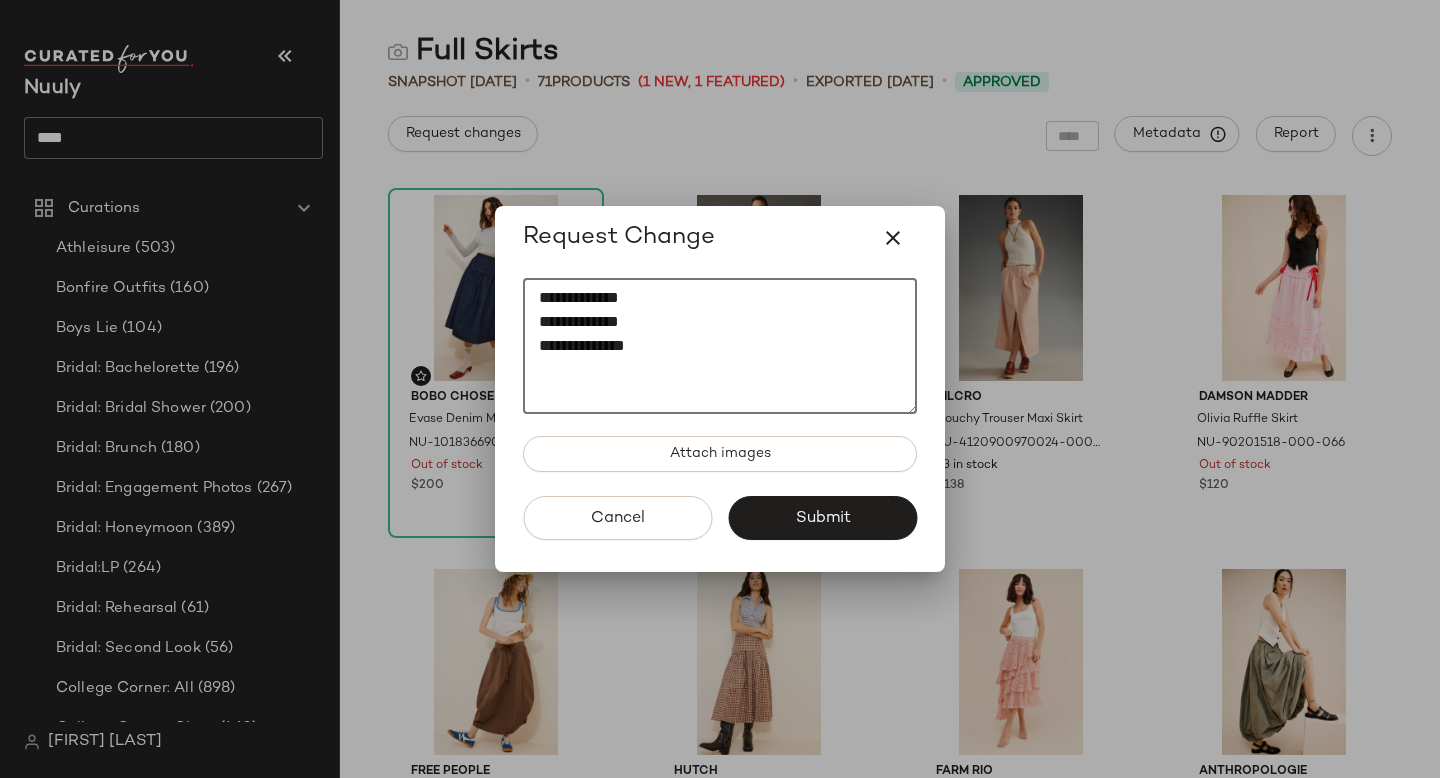 paste on "**********" 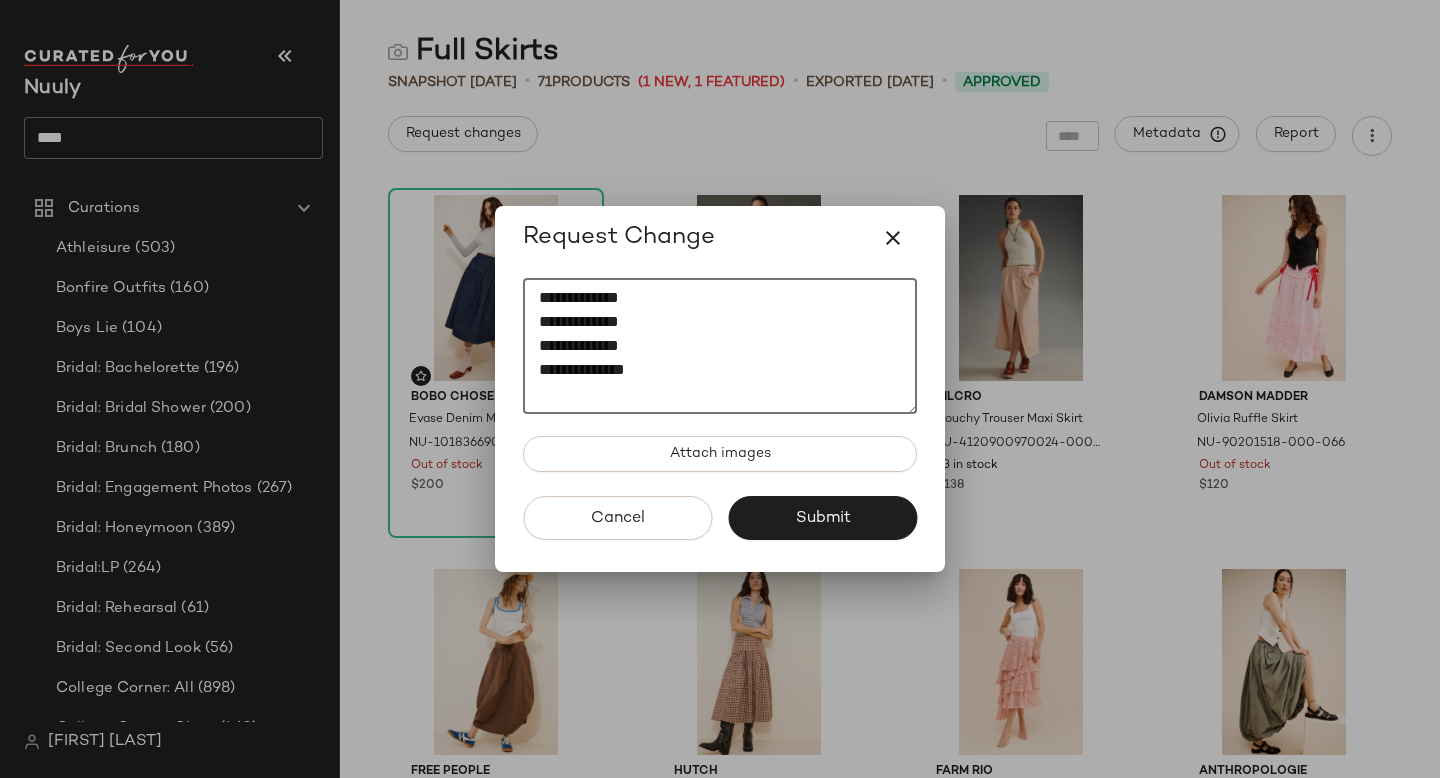 paste on "*********" 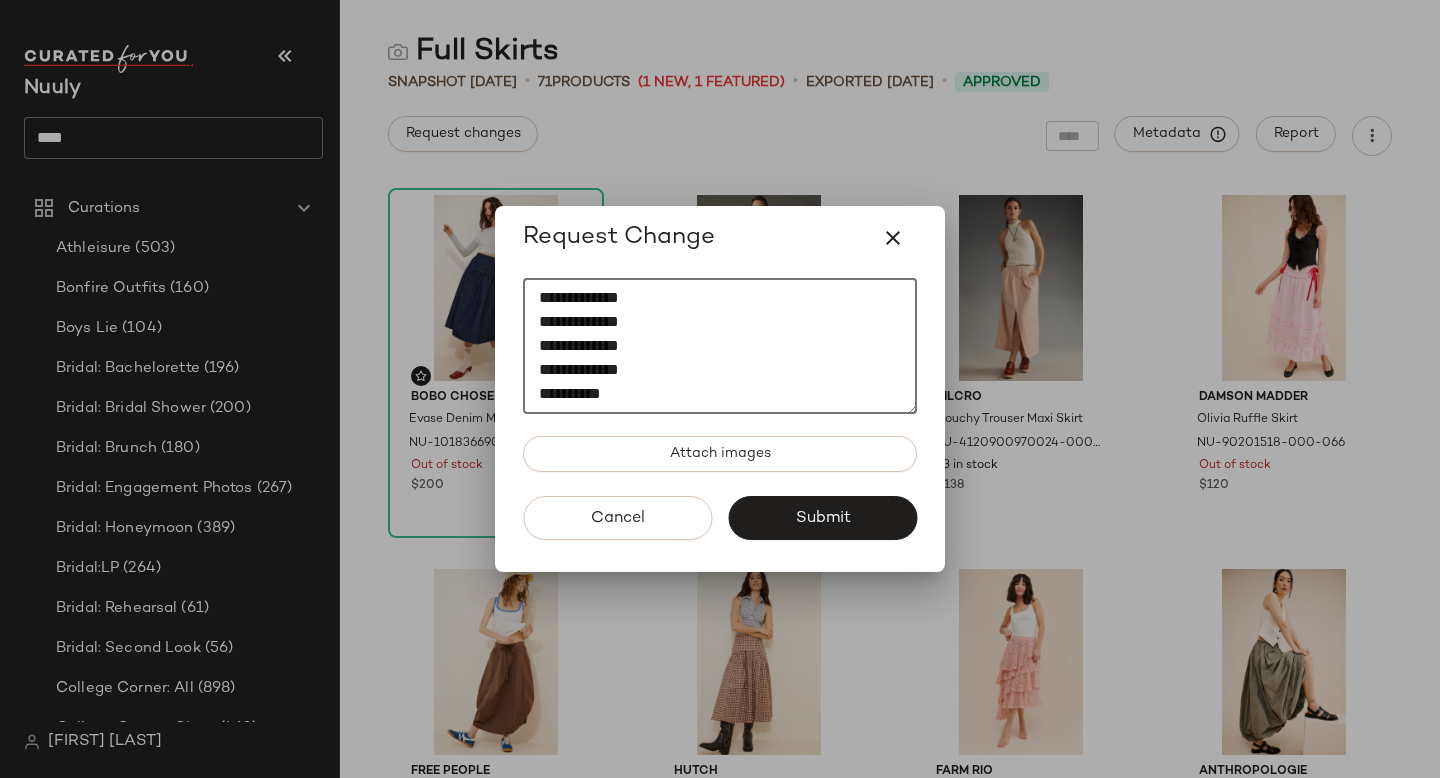 scroll, scrollTop: 12, scrollLeft: 0, axis: vertical 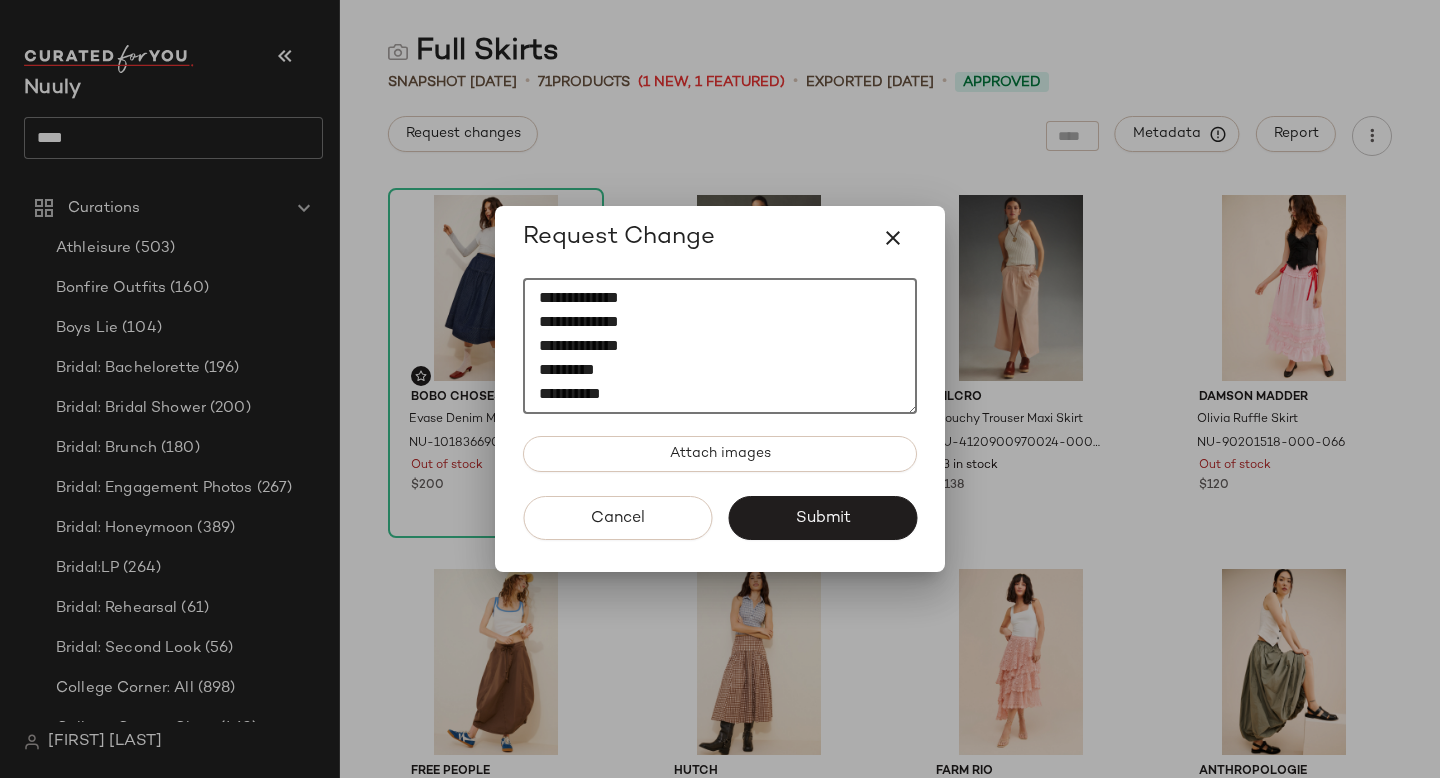 paste on "********" 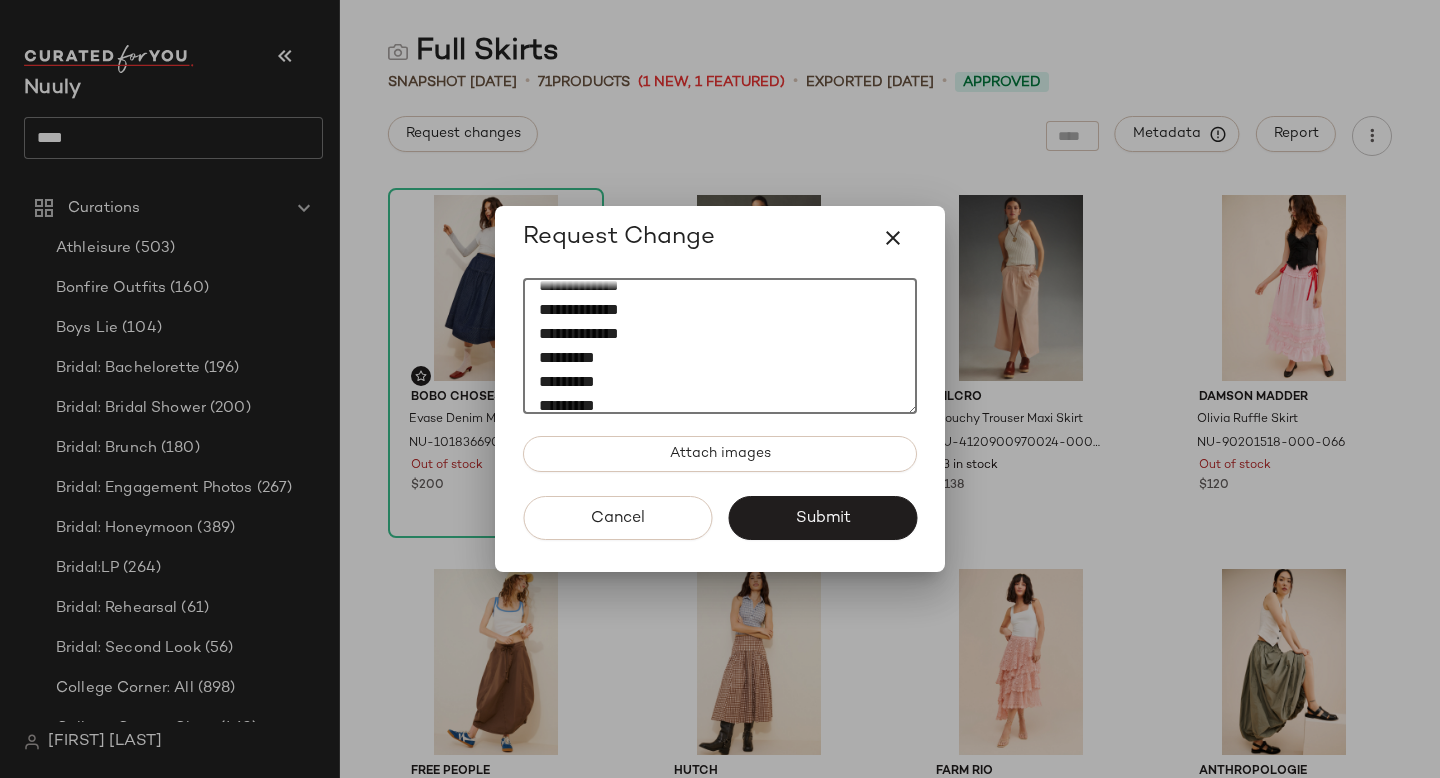 scroll, scrollTop: 60, scrollLeft: 0, axis: vertical 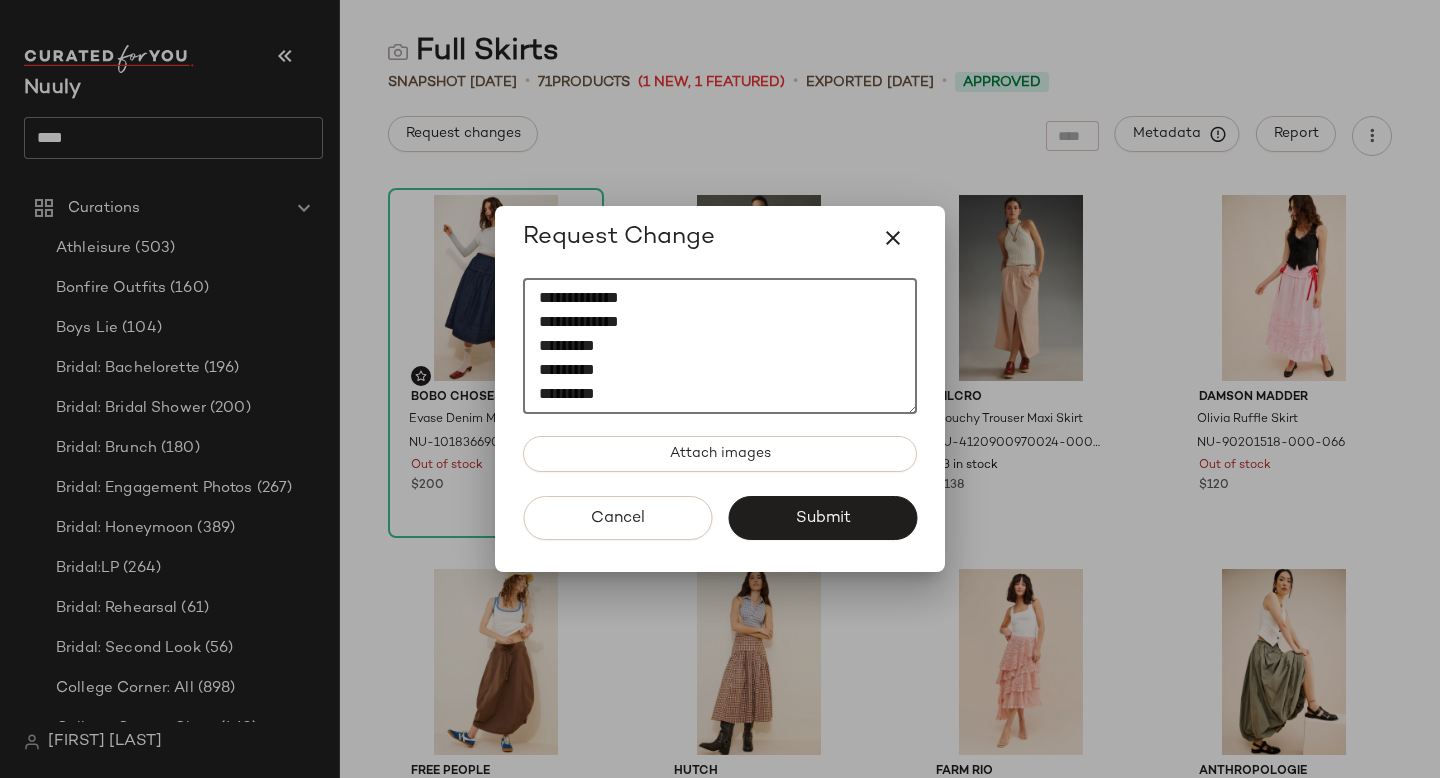 paste on "*********" 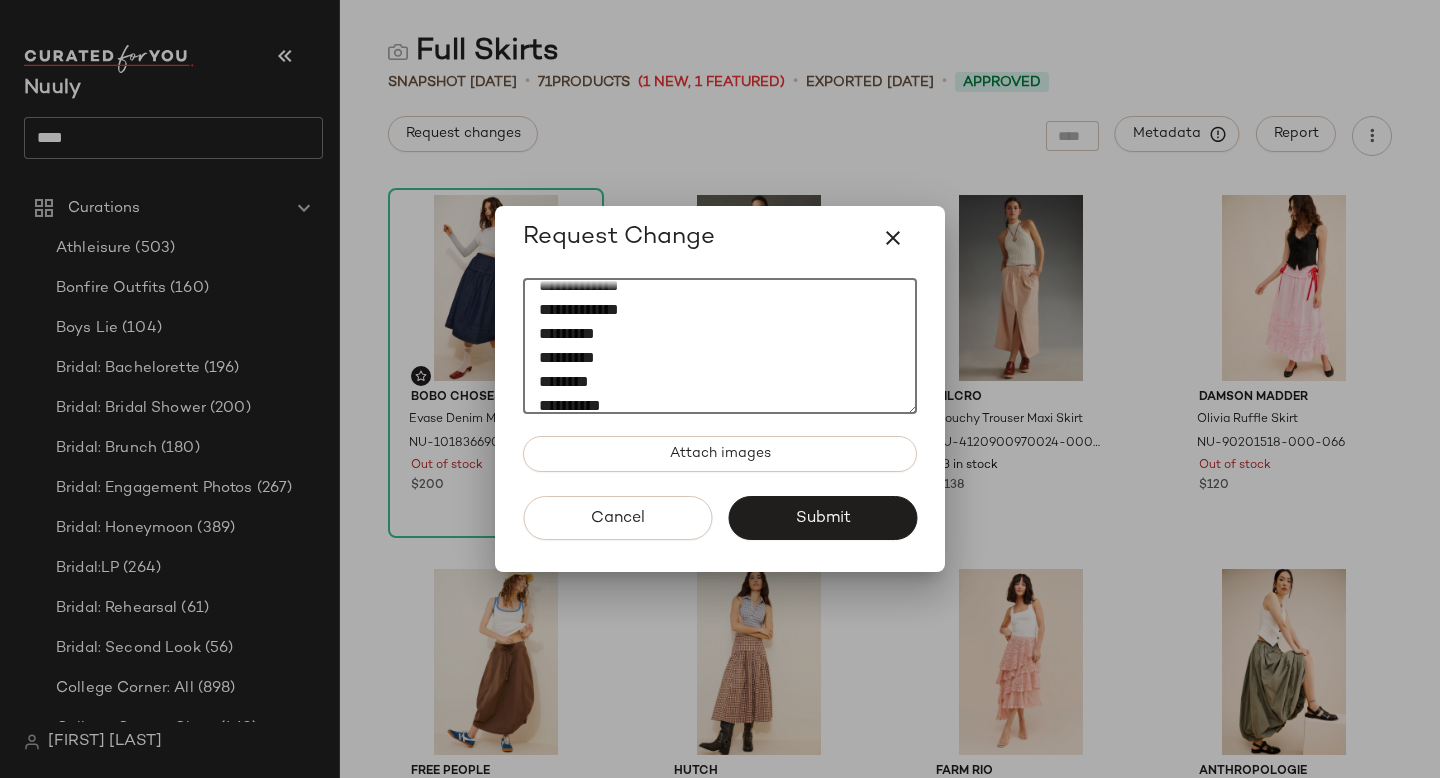 scroll, scrollTop: 84, scrollLeft: 0, axis: vertical 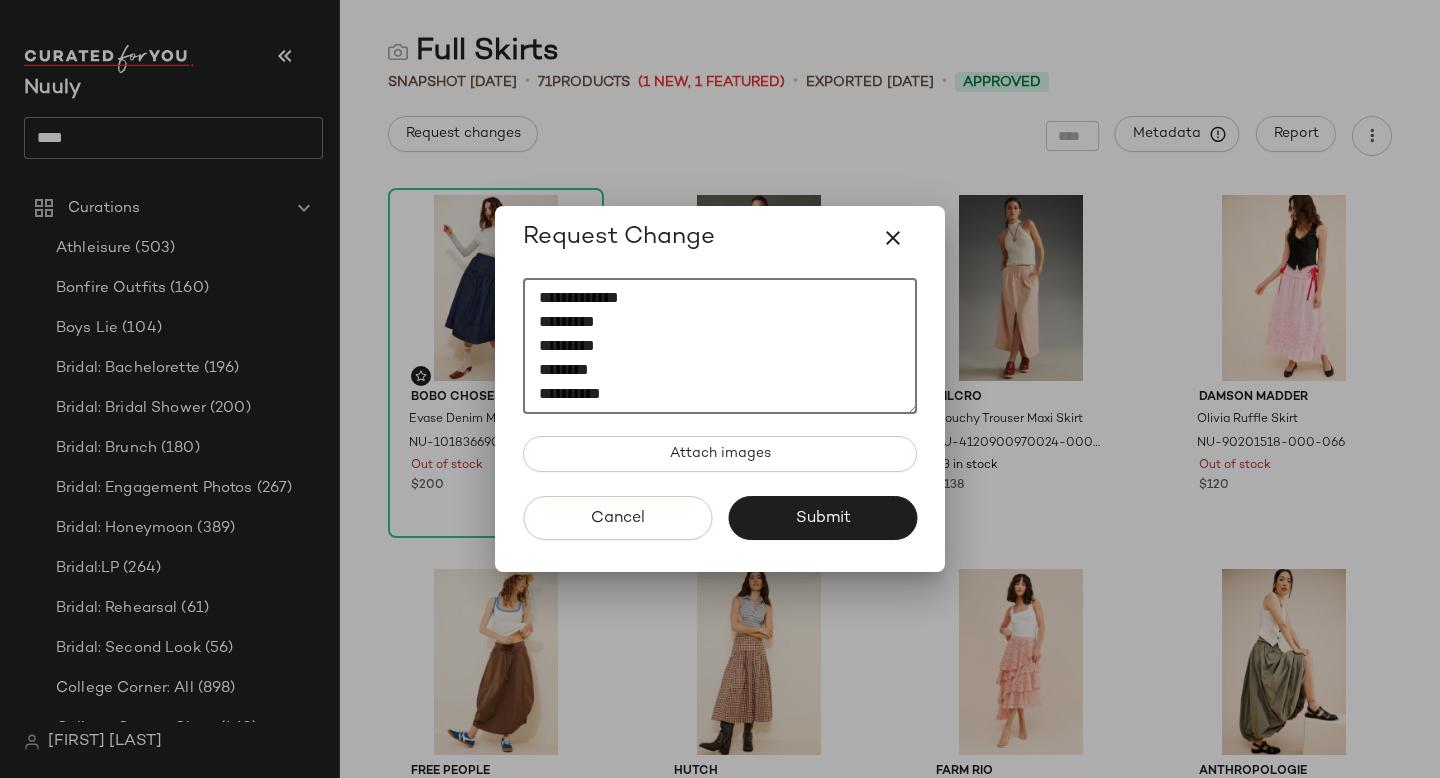 paste on "*********" 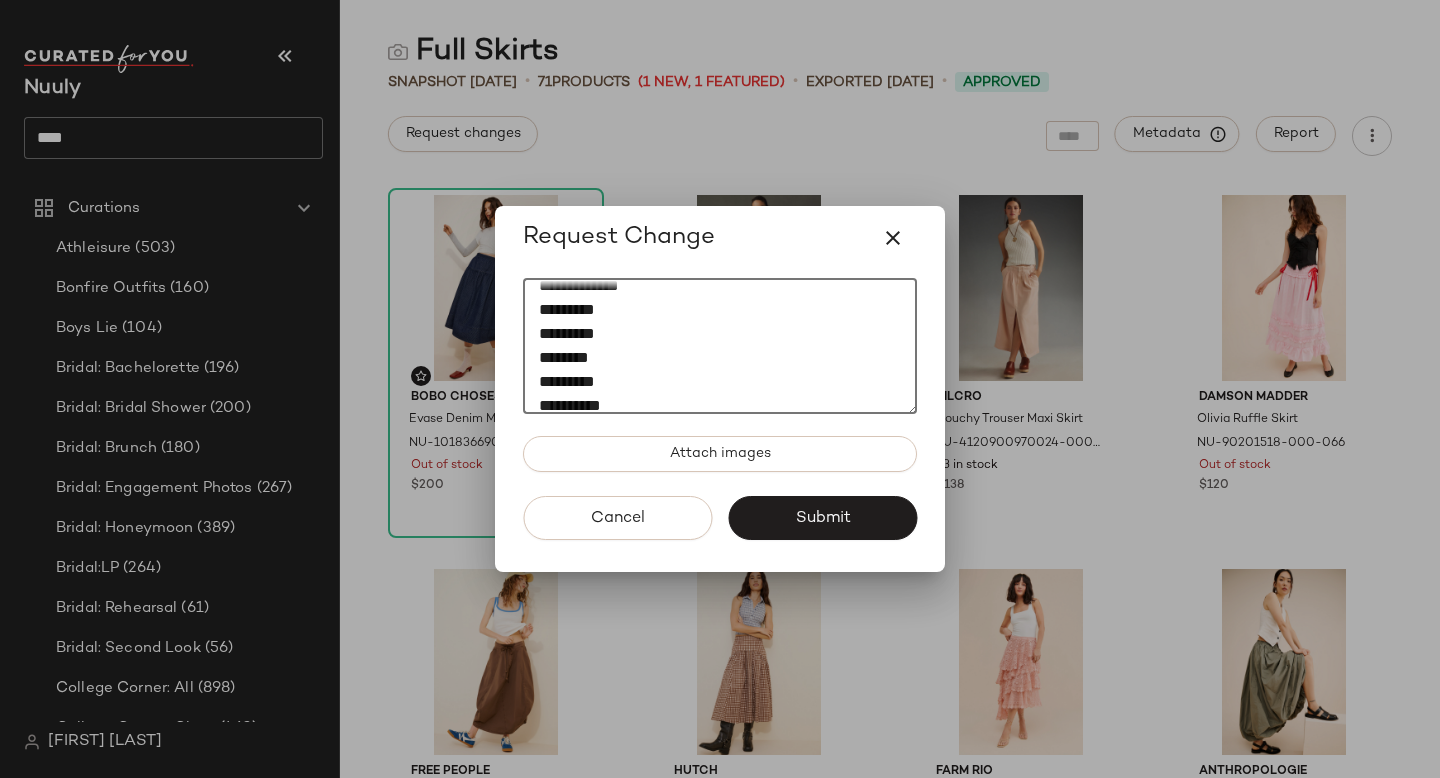 scroll, scrollTop: 108, scrollLeft: 0, axis: vertical 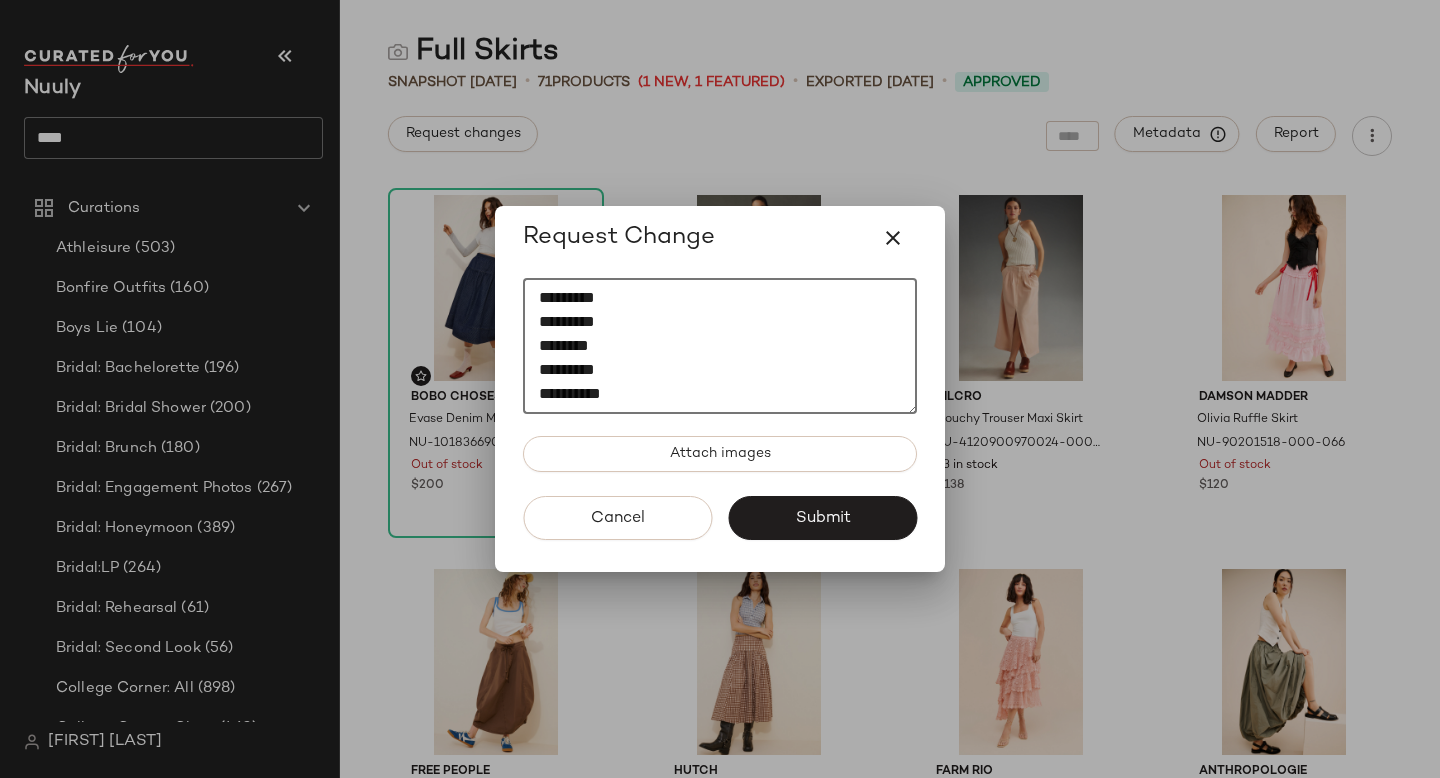 paste on "**********" 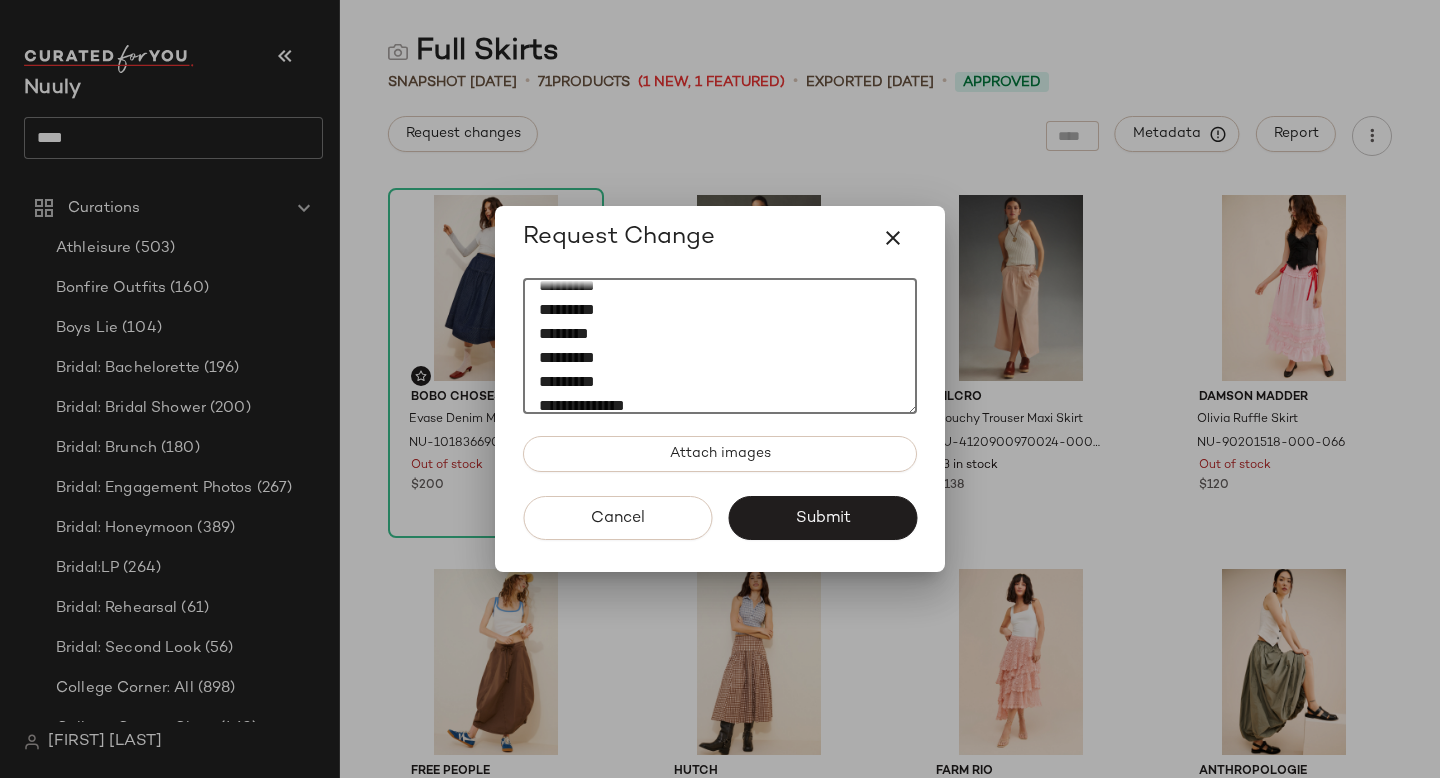 scroll, scrollTop: 132, scrollLeft: 0, axis: vertical 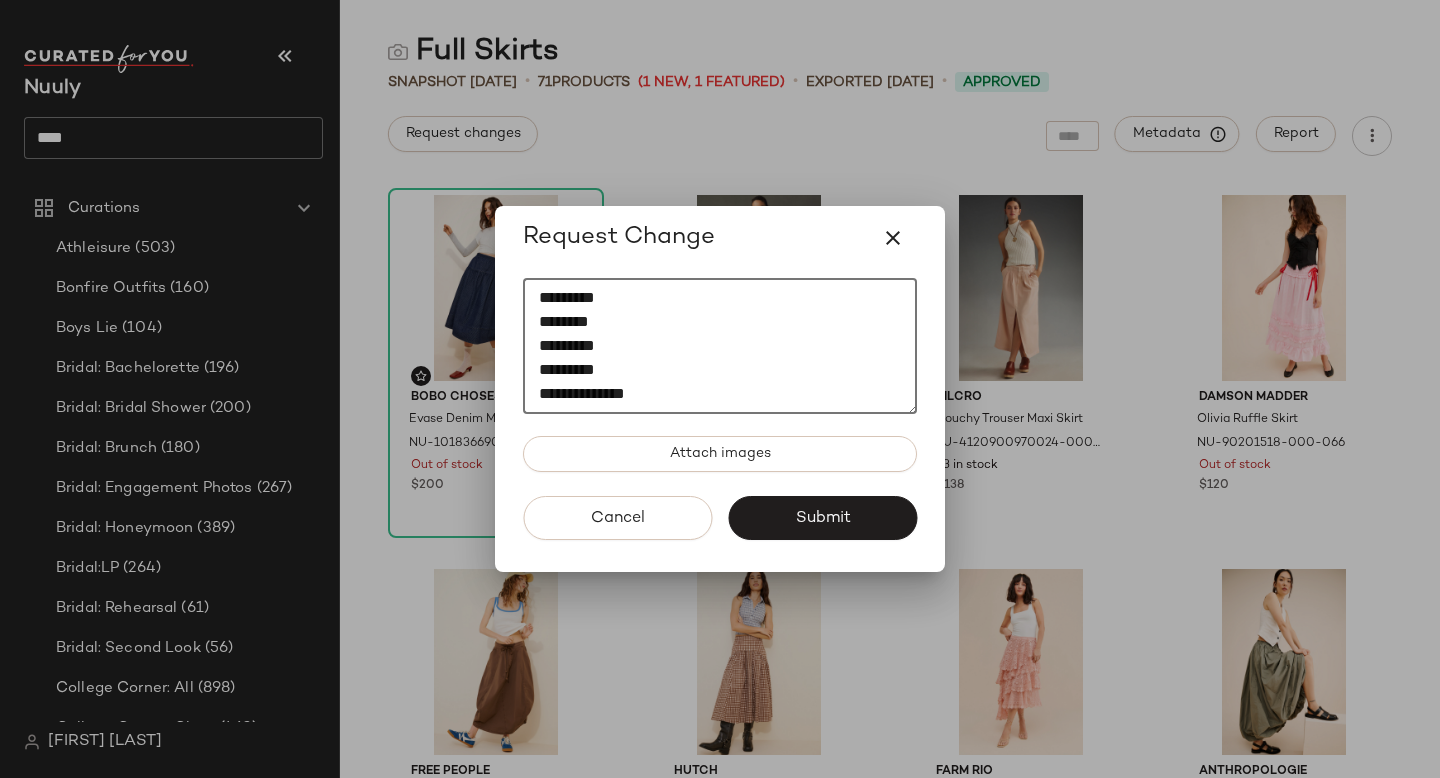 paste on "**********" 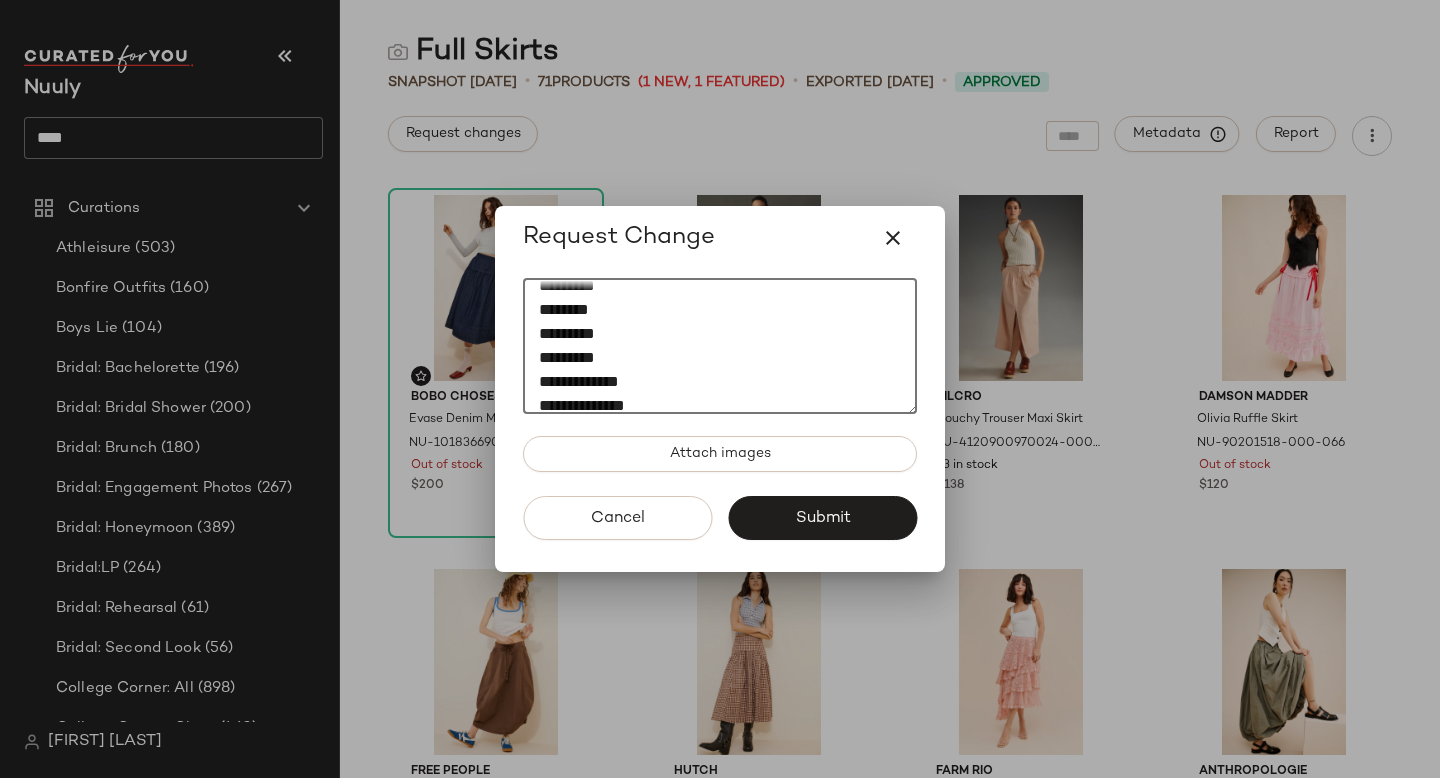 scroll, scrollTop: 156, scrollLeft: 0, axis: vertical 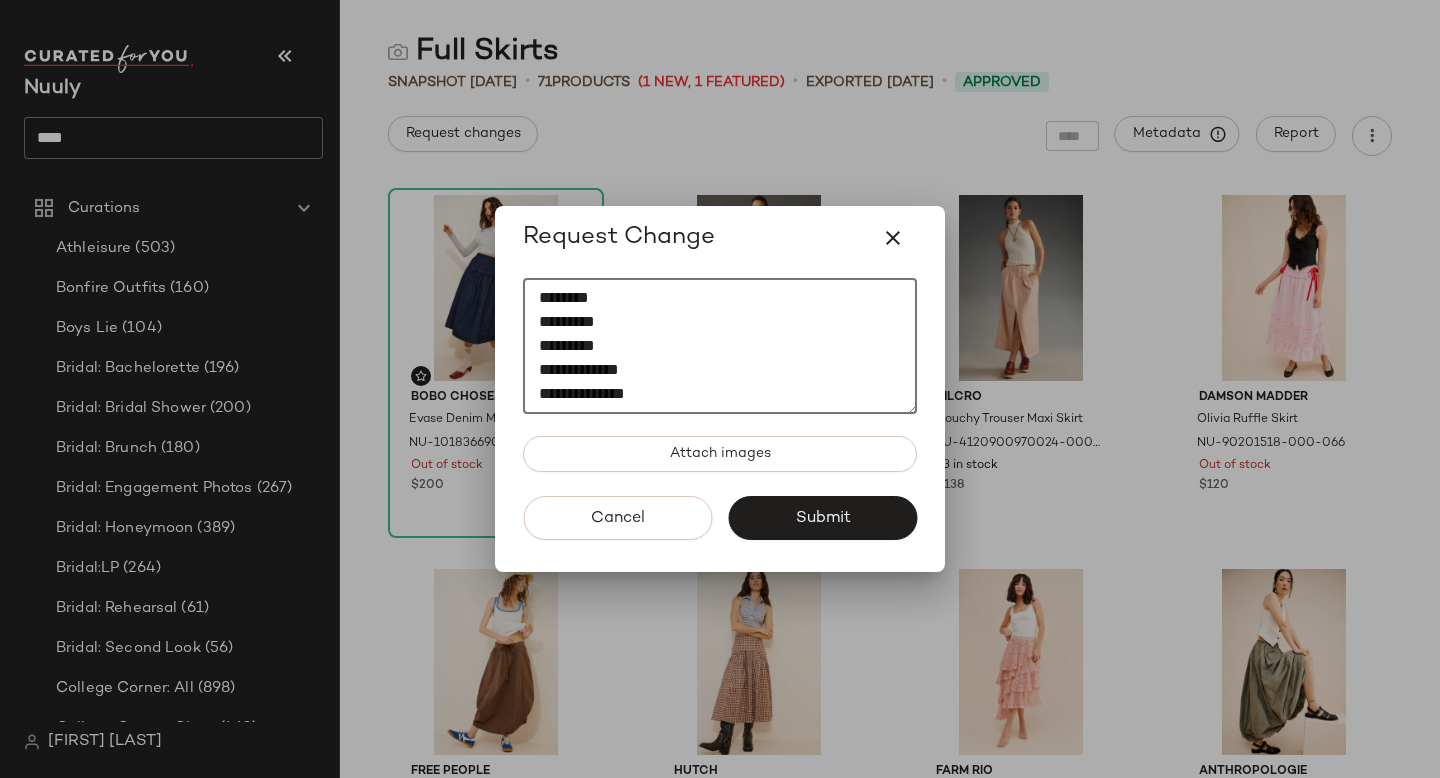 paste on "*********" 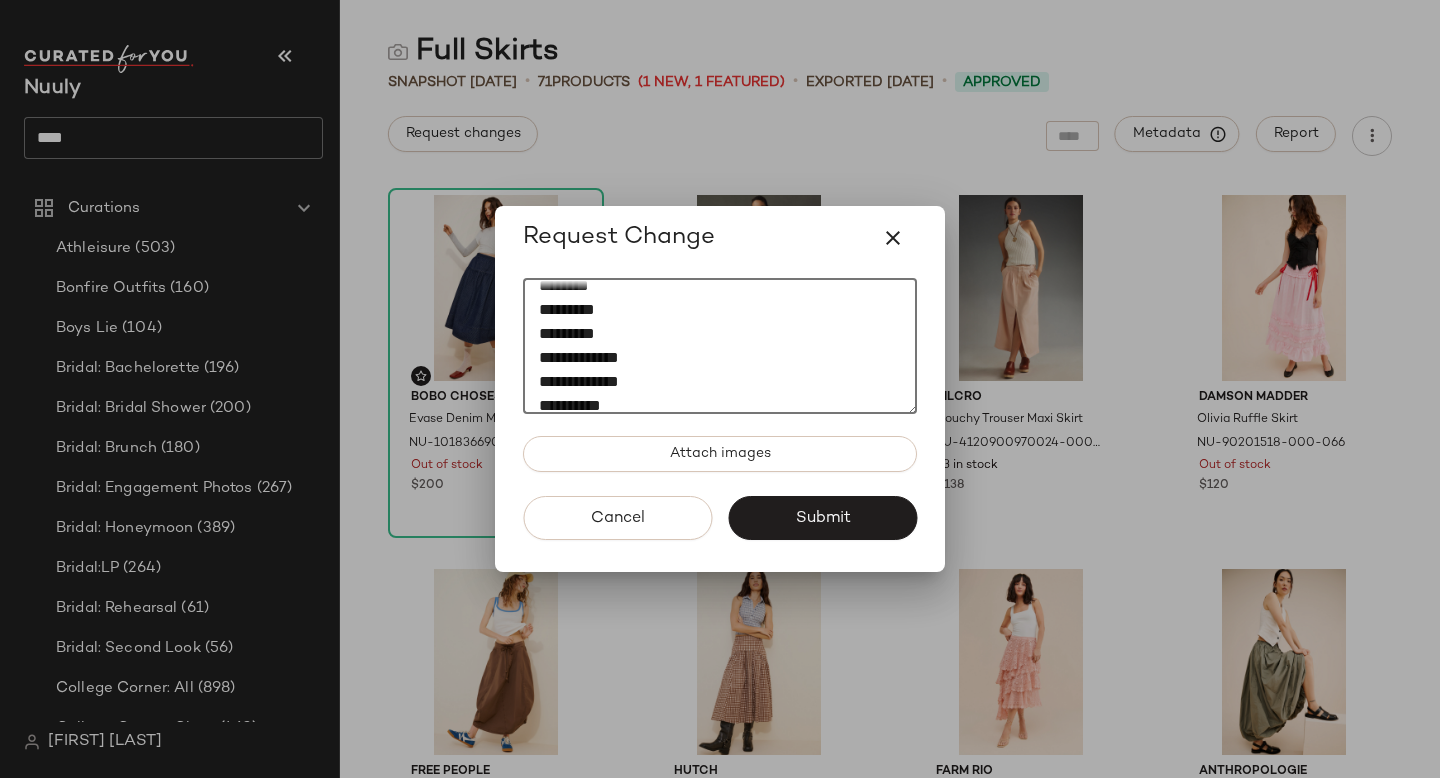 scroll, scrollTop: 180, scrollLeft: 0, axis: vertical 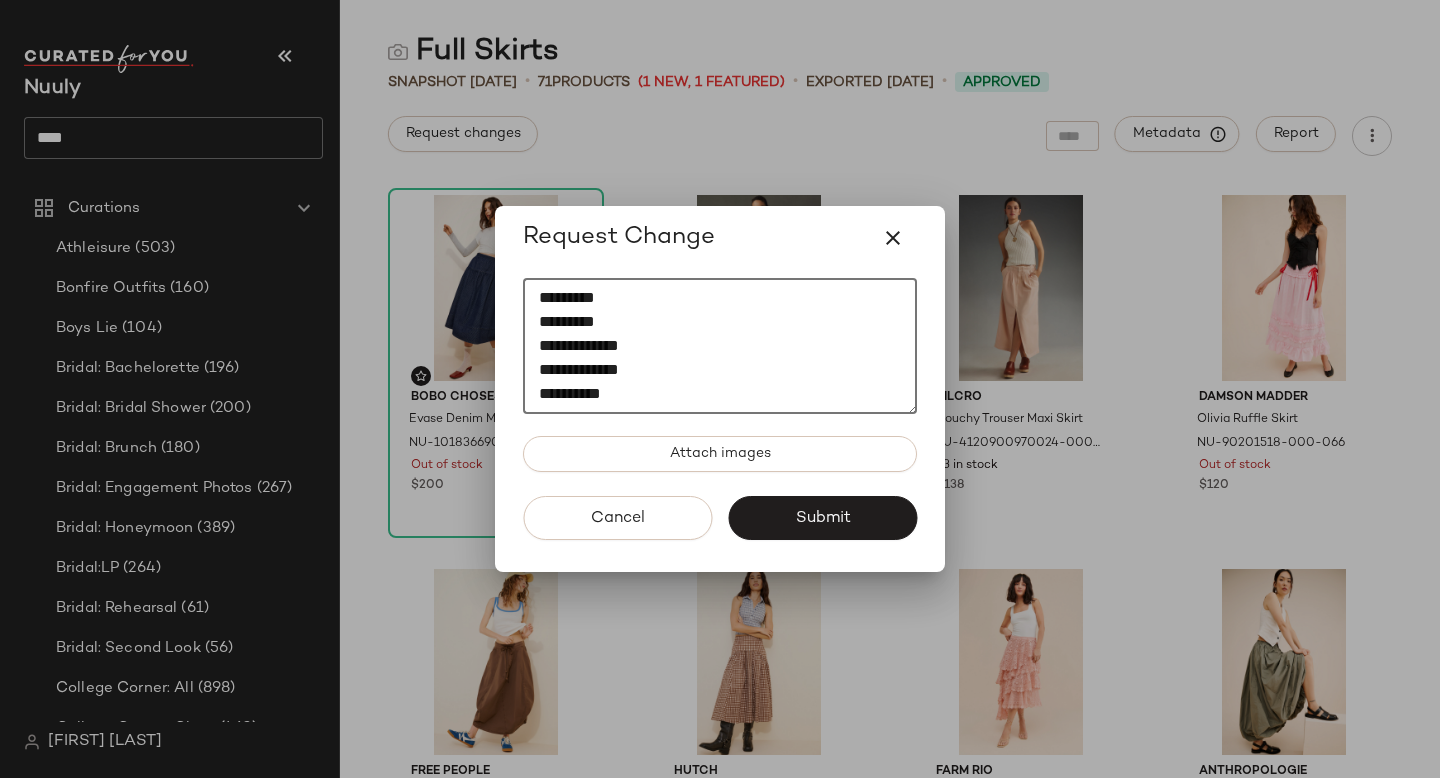 paste on "*********" 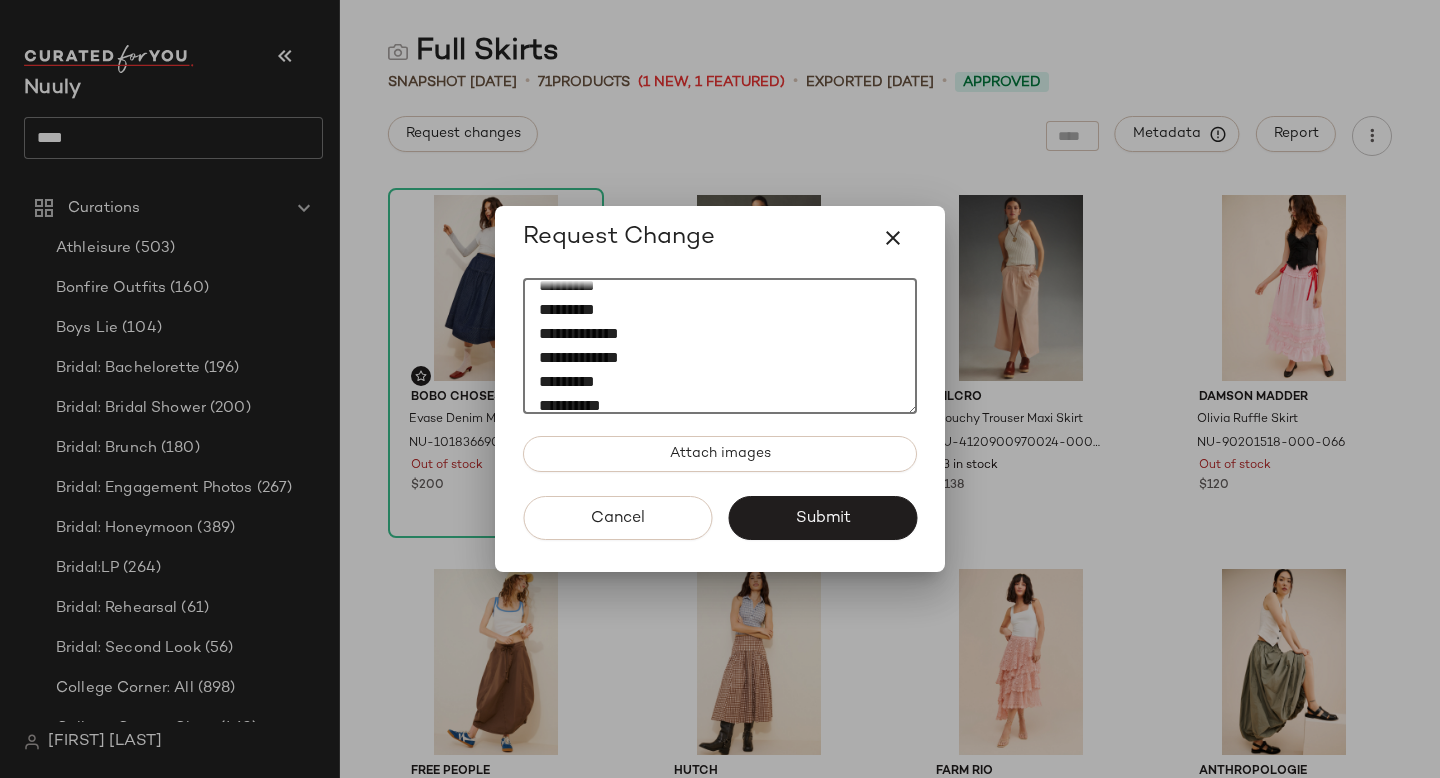 scroll, scrollTop: 204, scrollLeft: 0, axis: vertical 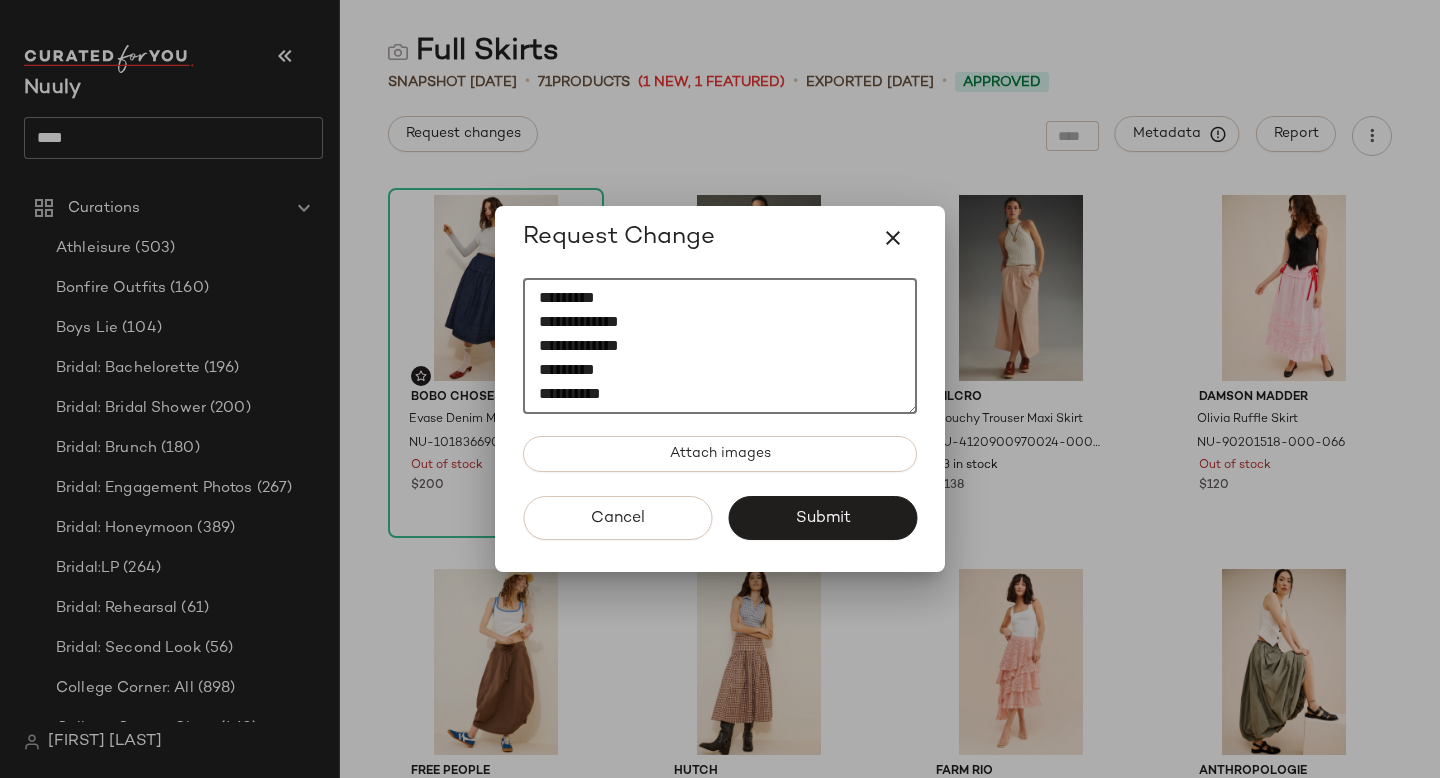 paste on "*********" 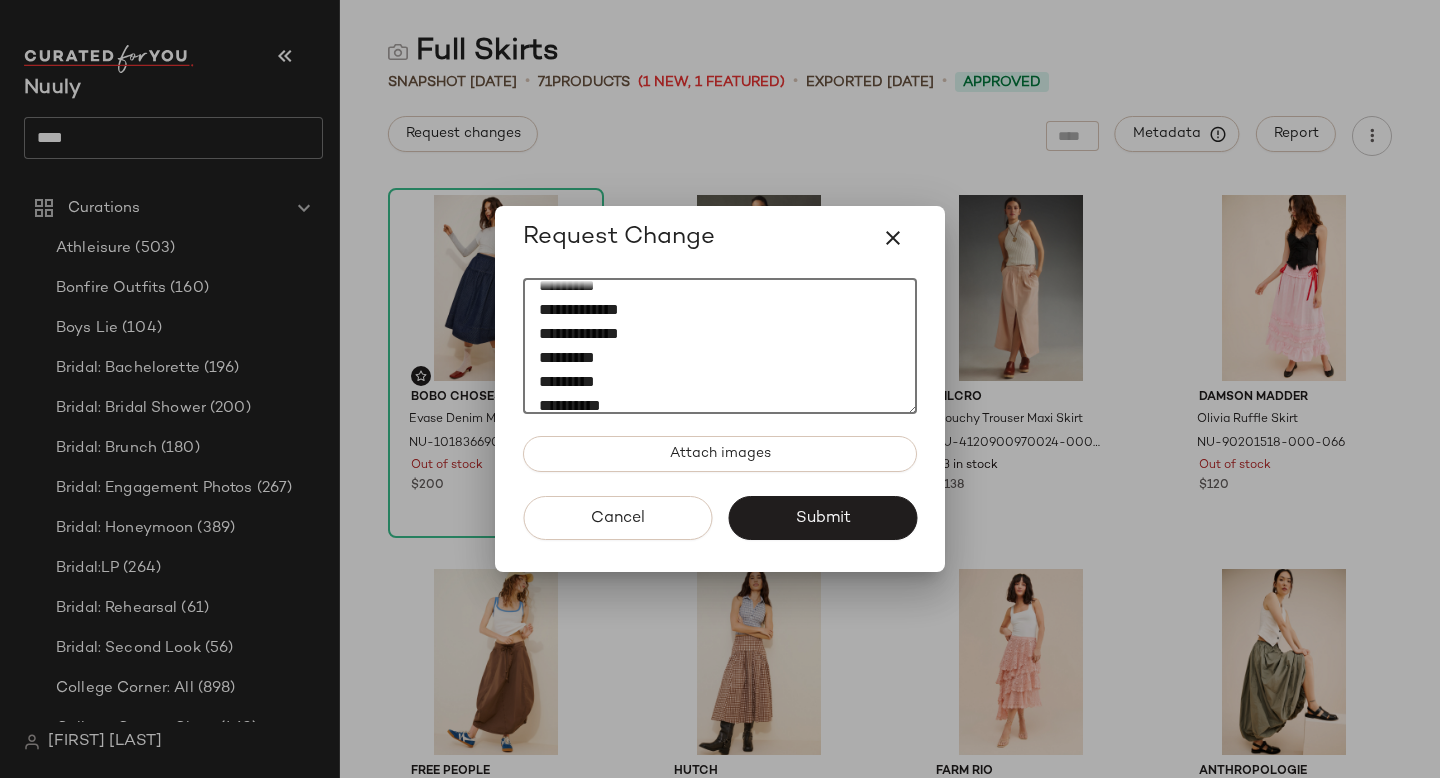 scroll, scrollTop: 228, scrollLeft: 0, axis: vertical 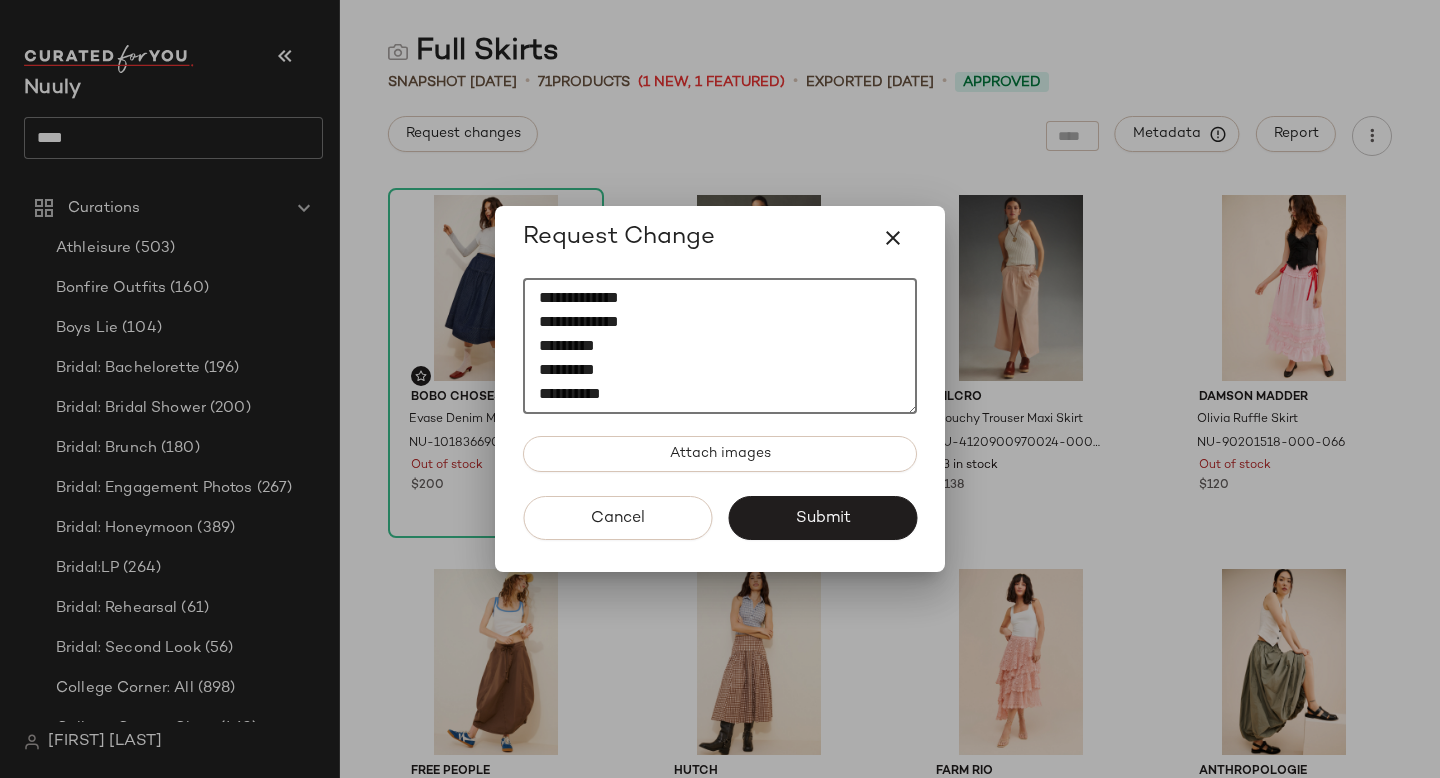 paste on "********" 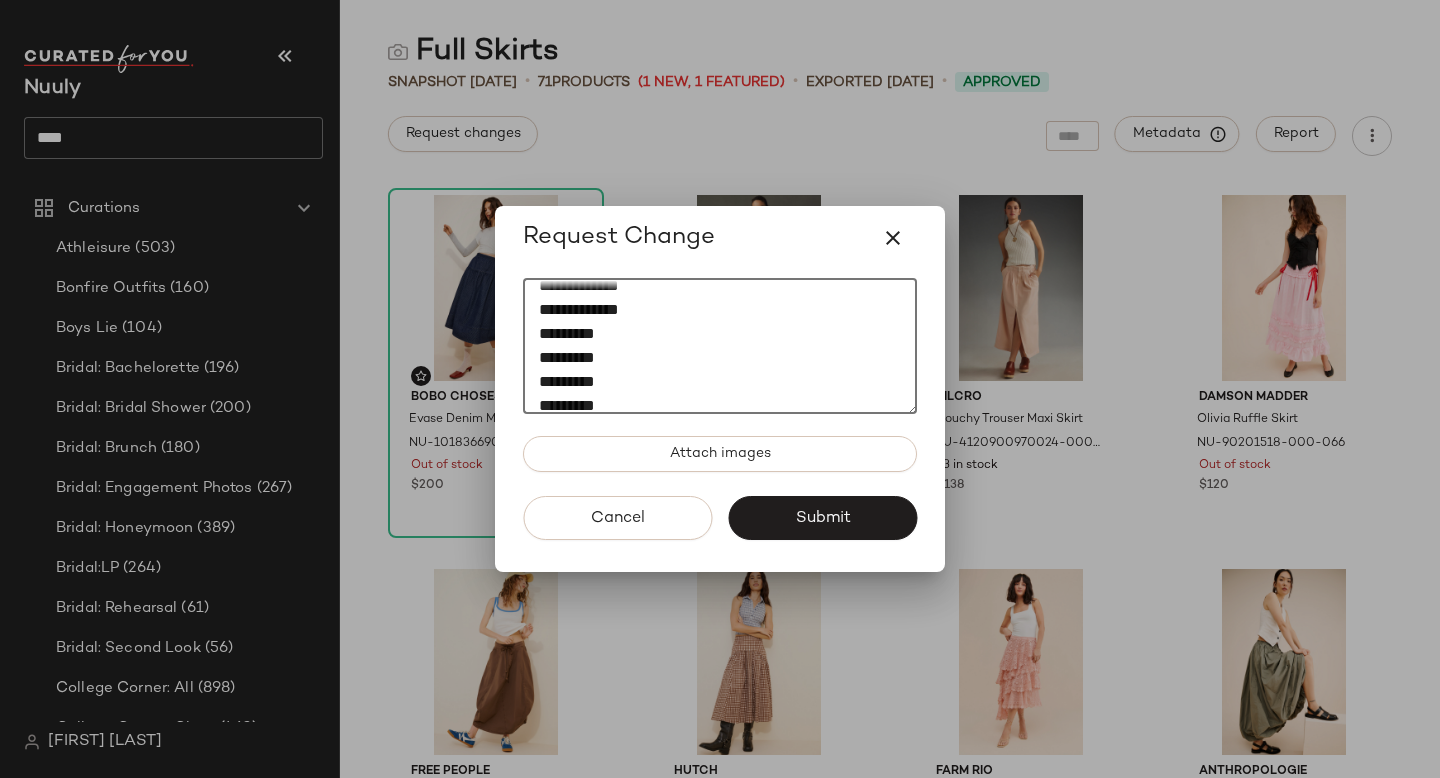 scroll, scrollTop: 252, scrollLeft: 0, axis: vertical 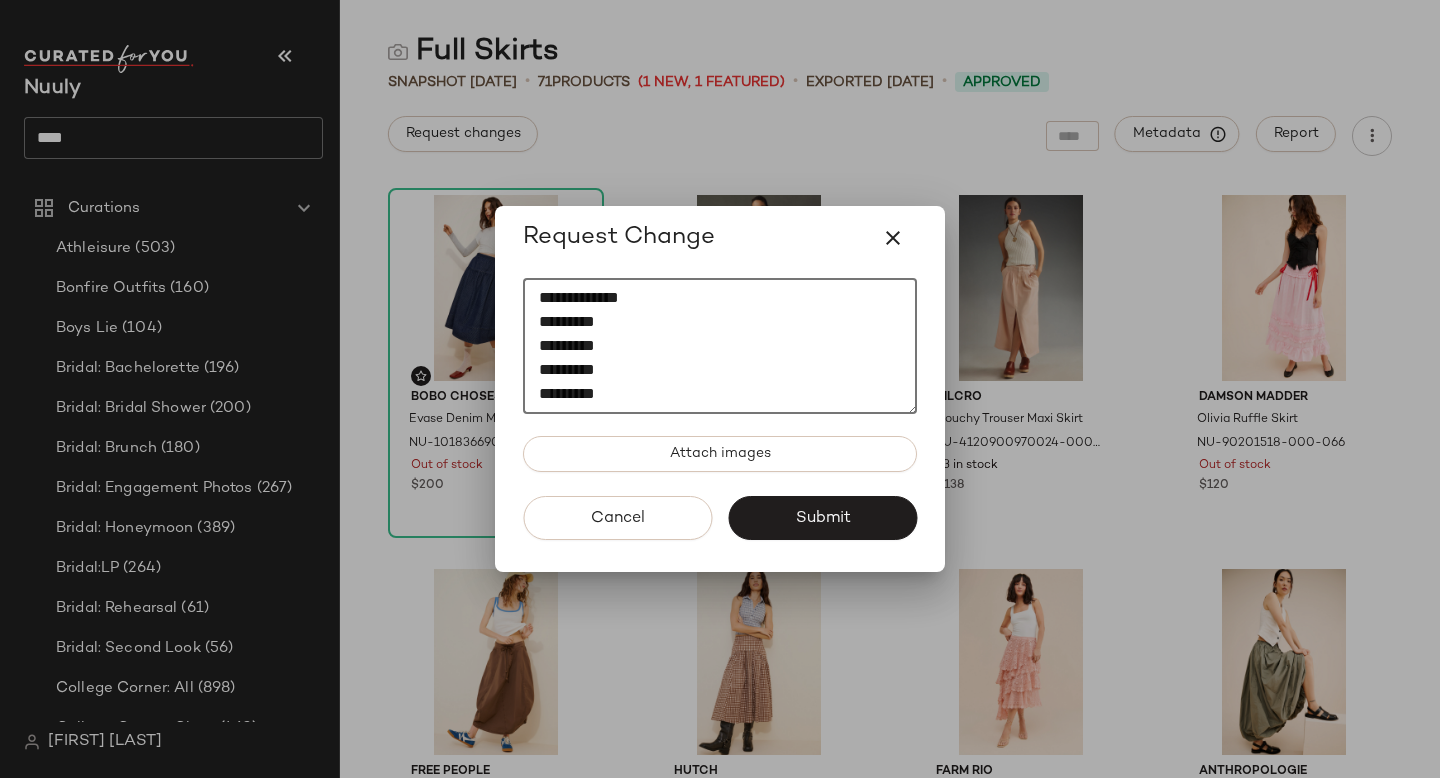 paste on "*********" 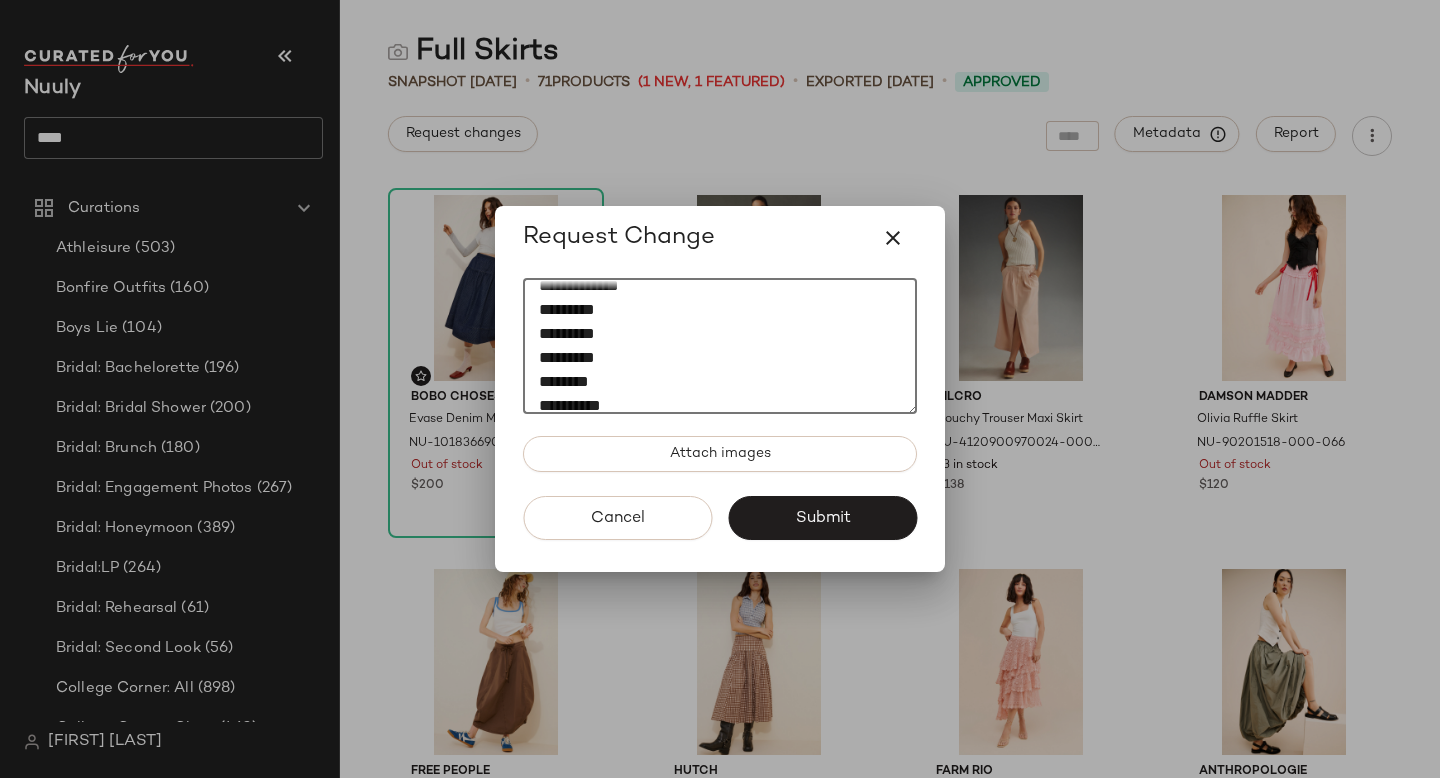scroll, scrollTop: 276, scrollLeft: 0, axis: vertical 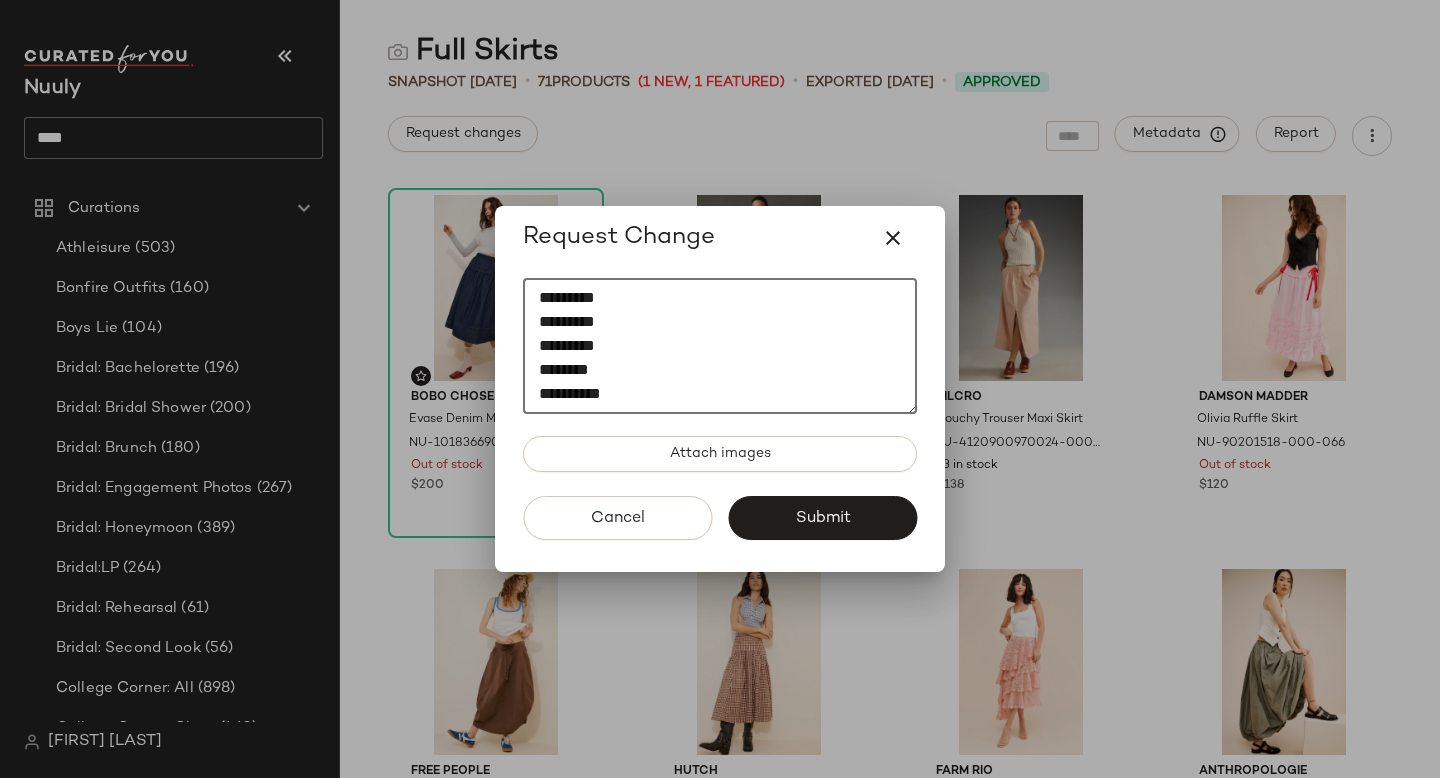 paste on "*********" 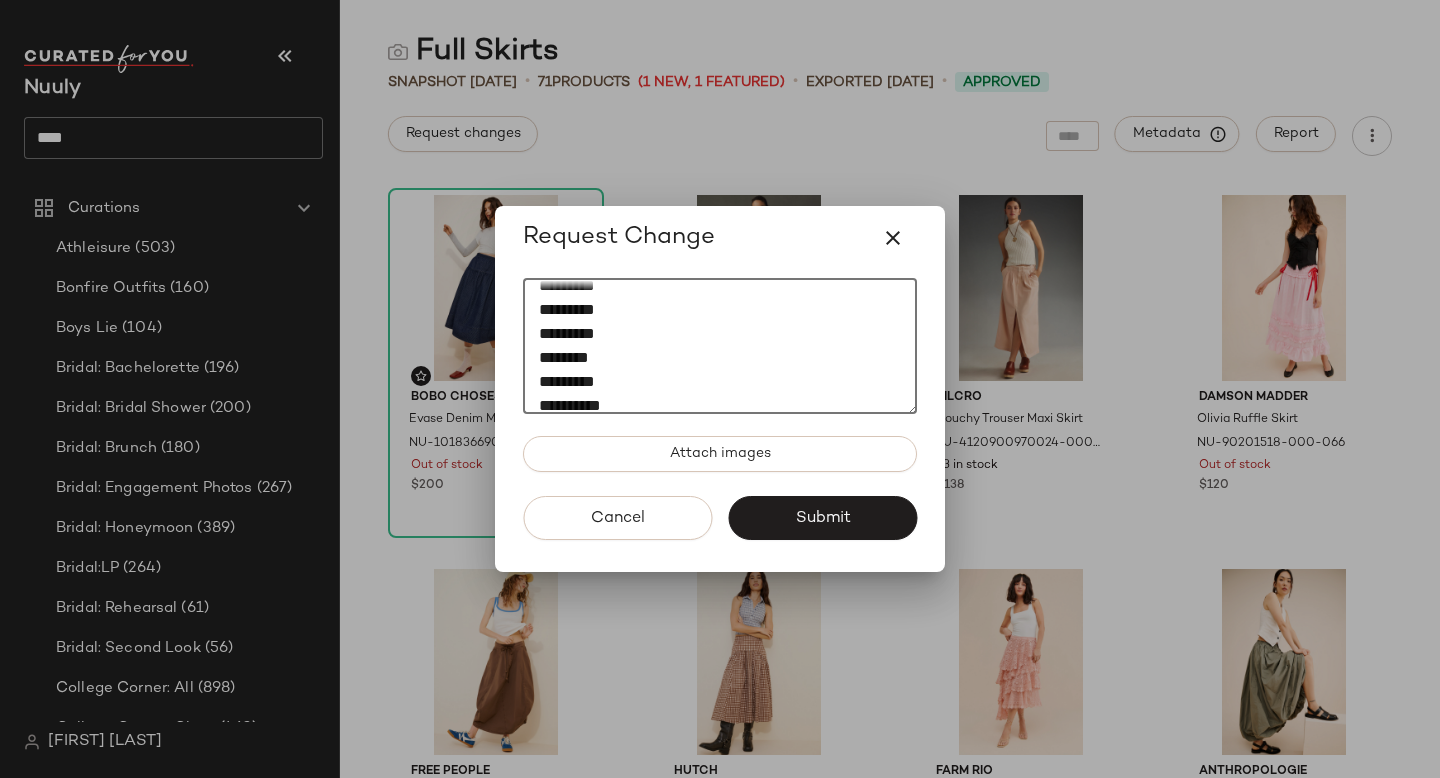 scroll, scrollTop: 300, scrollLeft: 0, axis: vertical 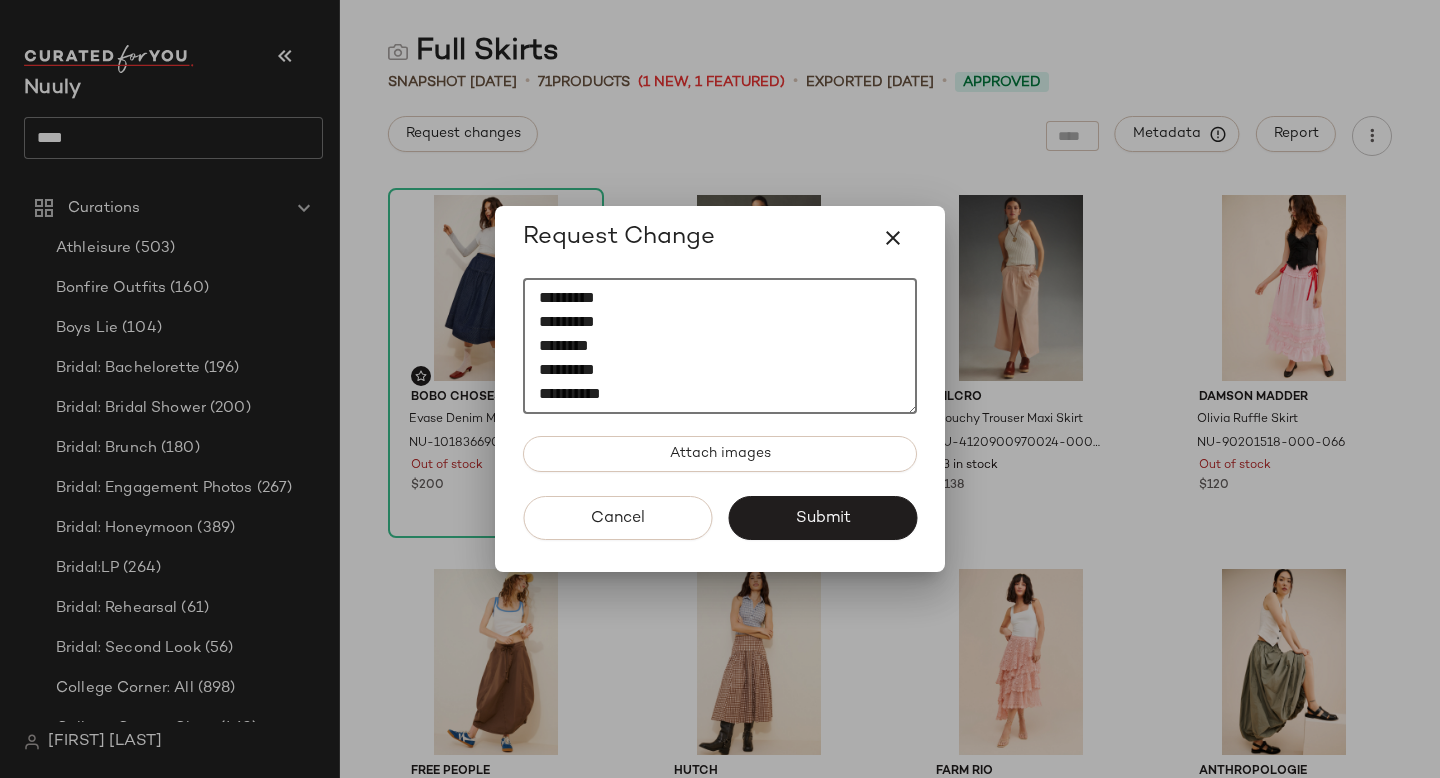 paste on "*********" 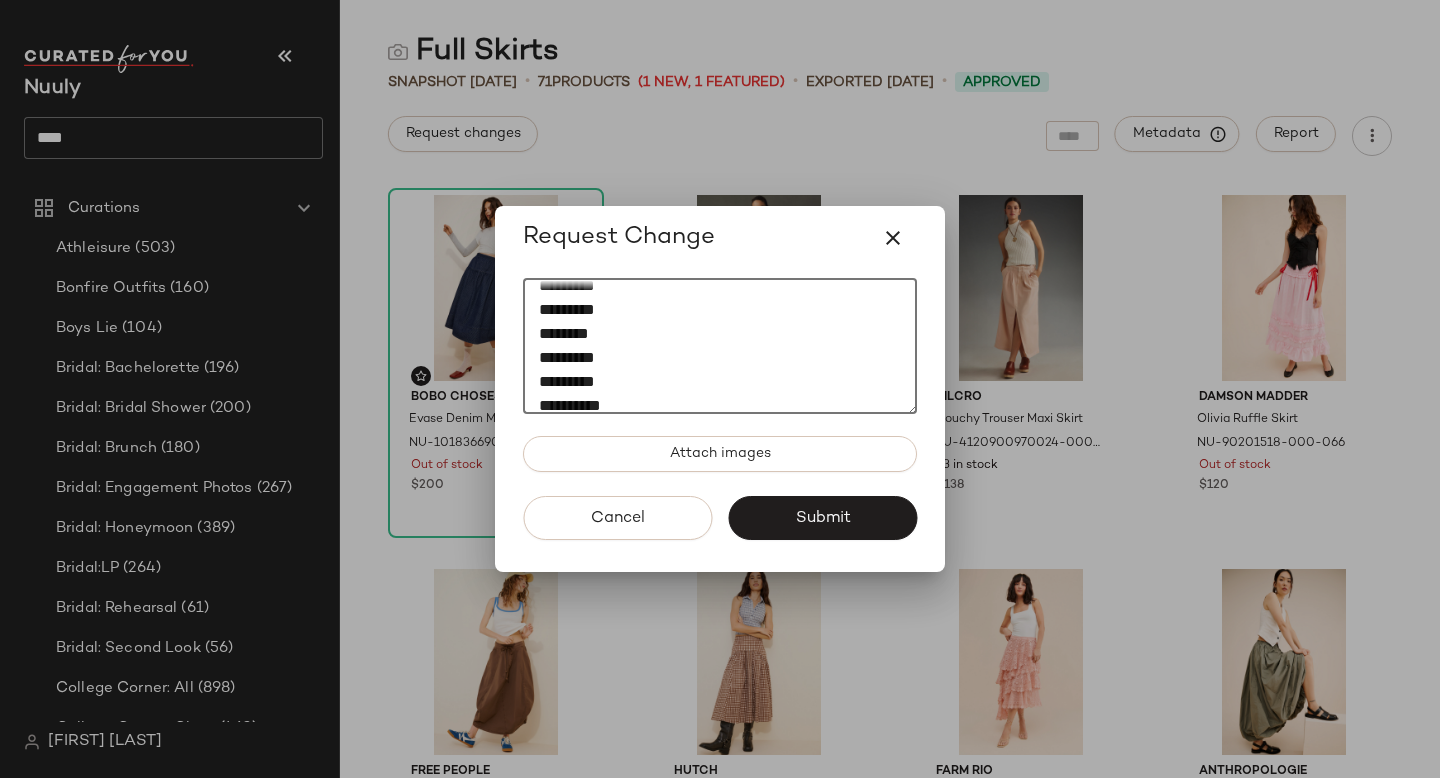 scroll, scrollTop: 324, scrollLeft: 0, axis: vertical 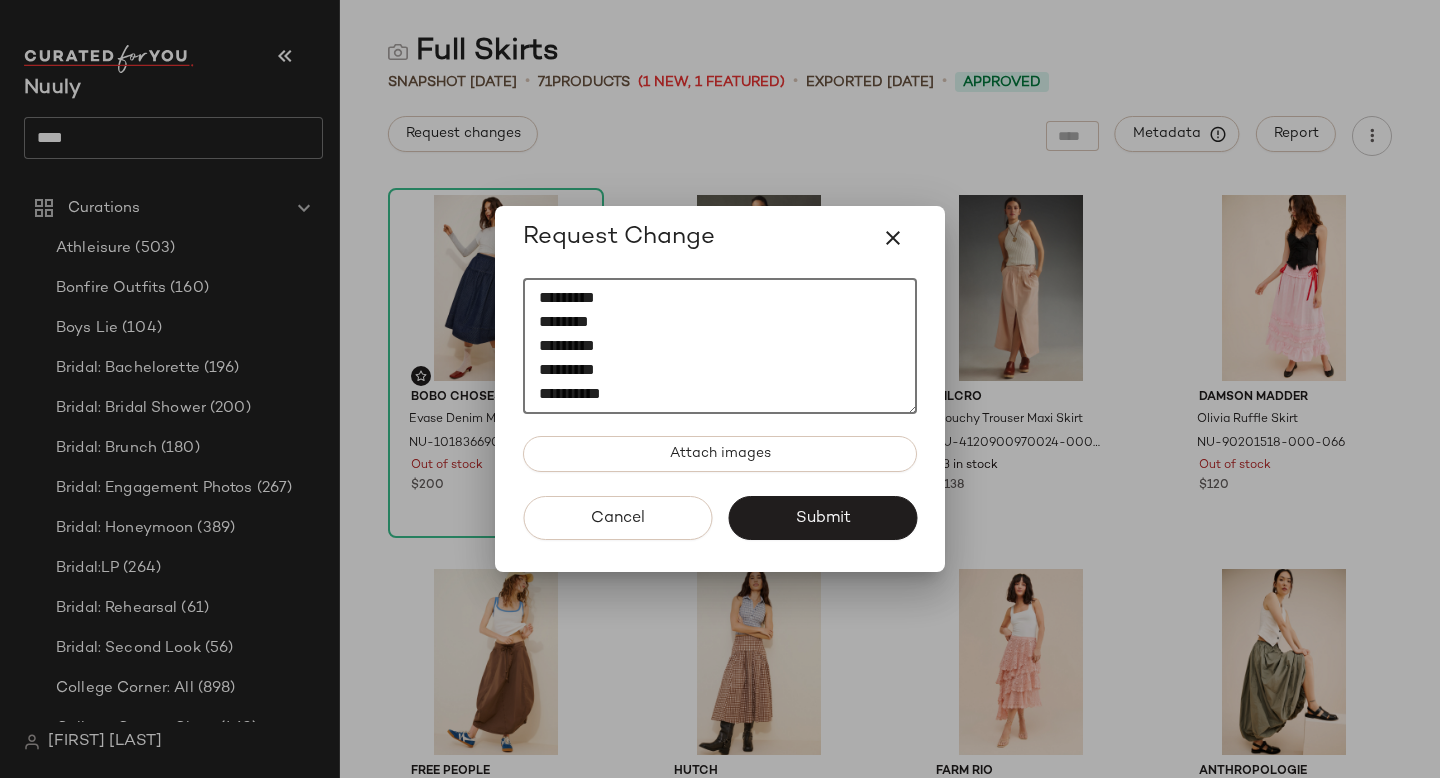paste on "*********" 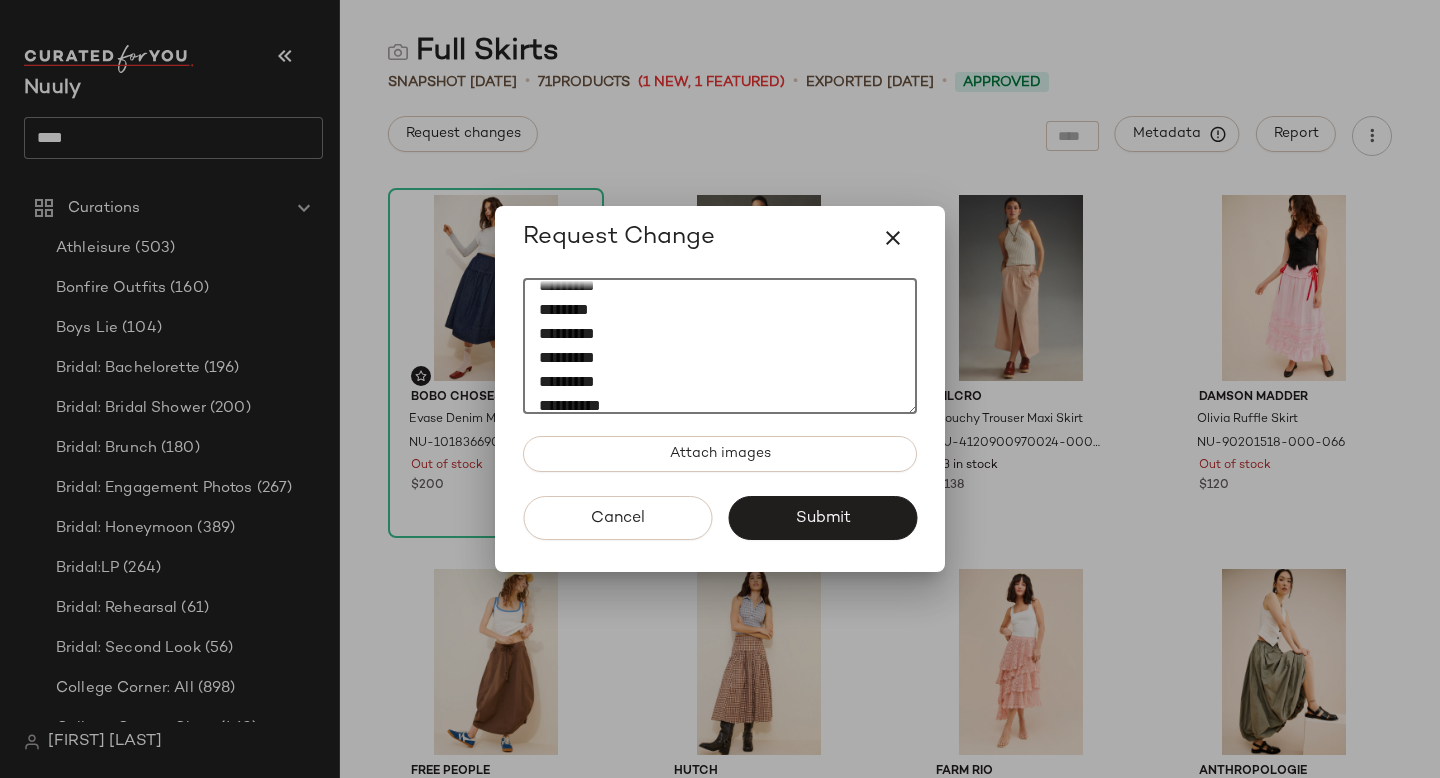 scroll, scrollTop: 348, scrollLeft: 0, axis: vertical 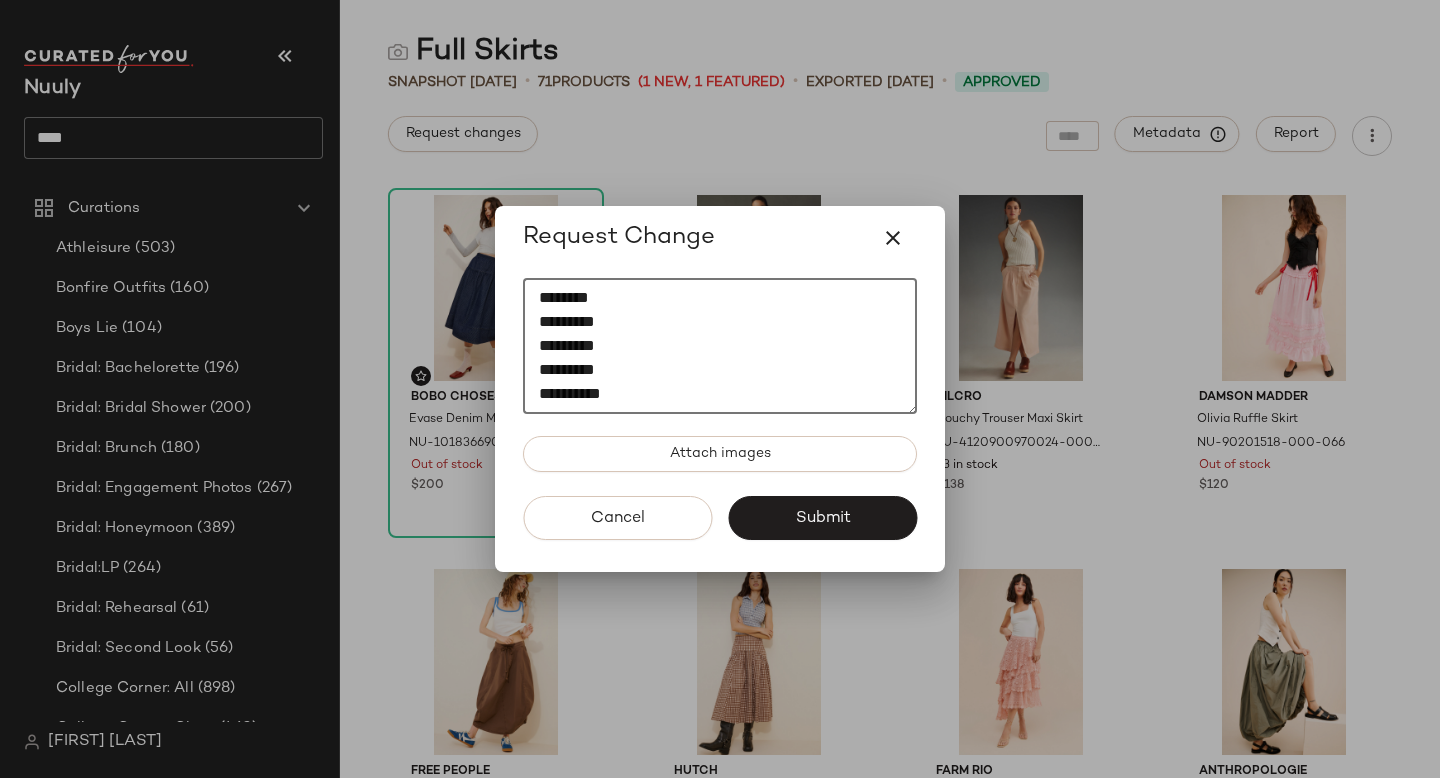 paste on "*********" 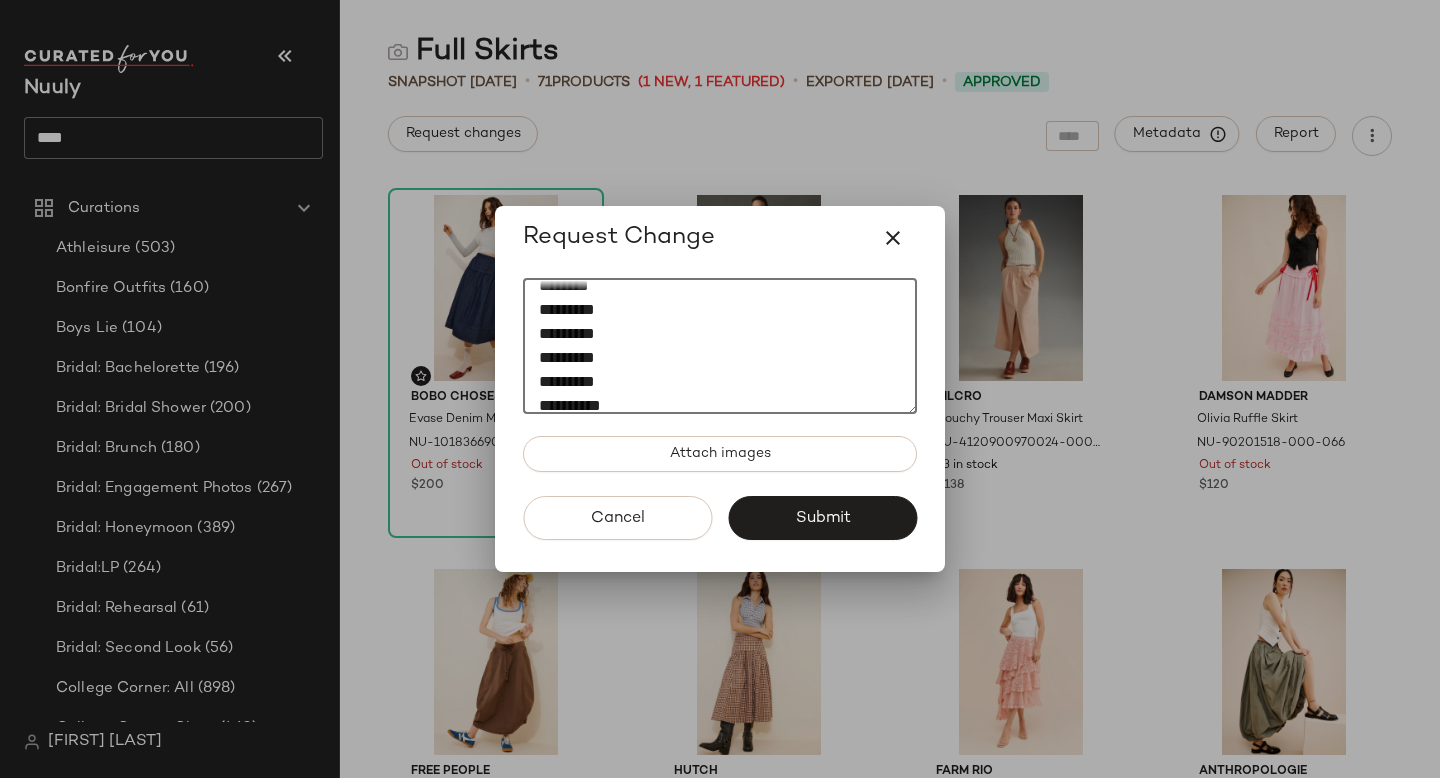 scroll, scrollTop: 372, scrollLeft: 0, axis: vertical 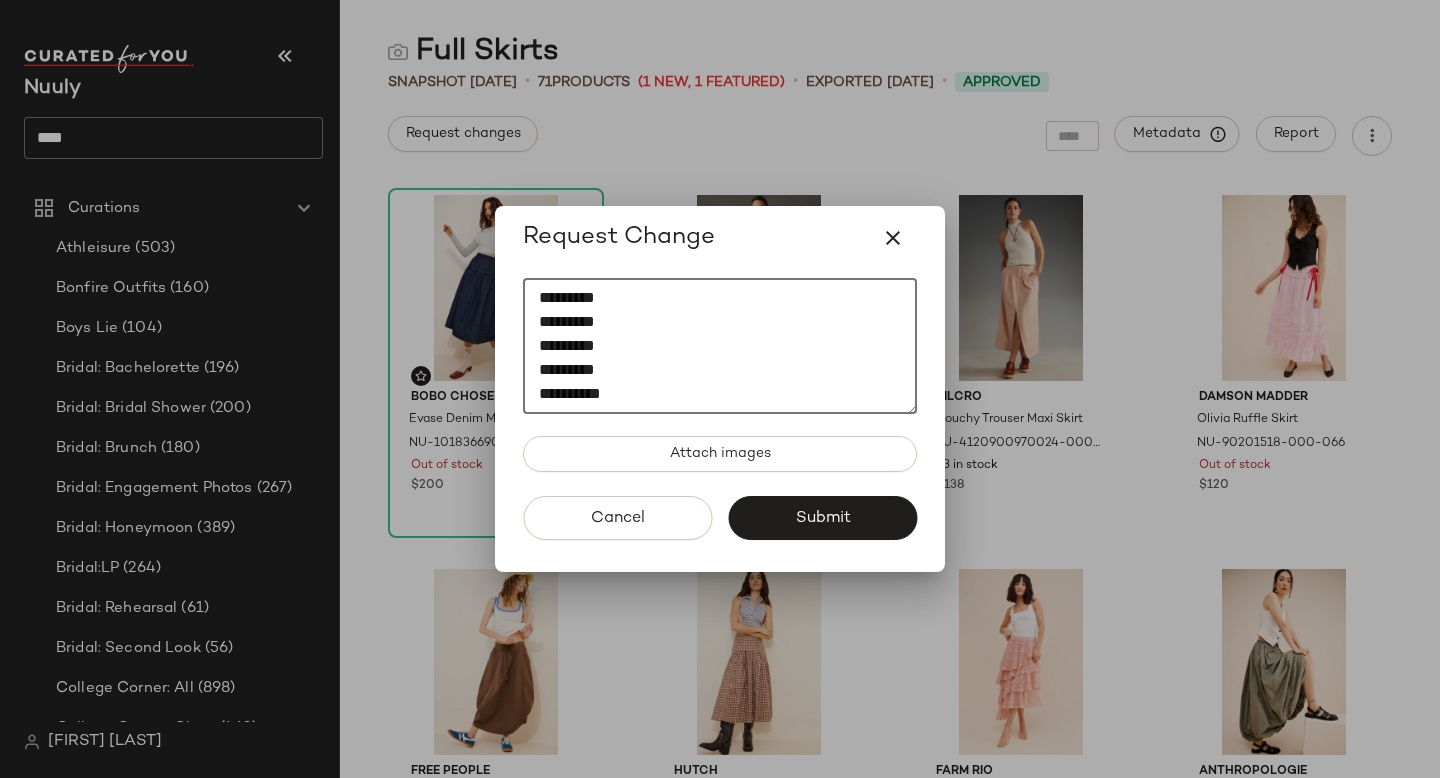 paste on "**********" 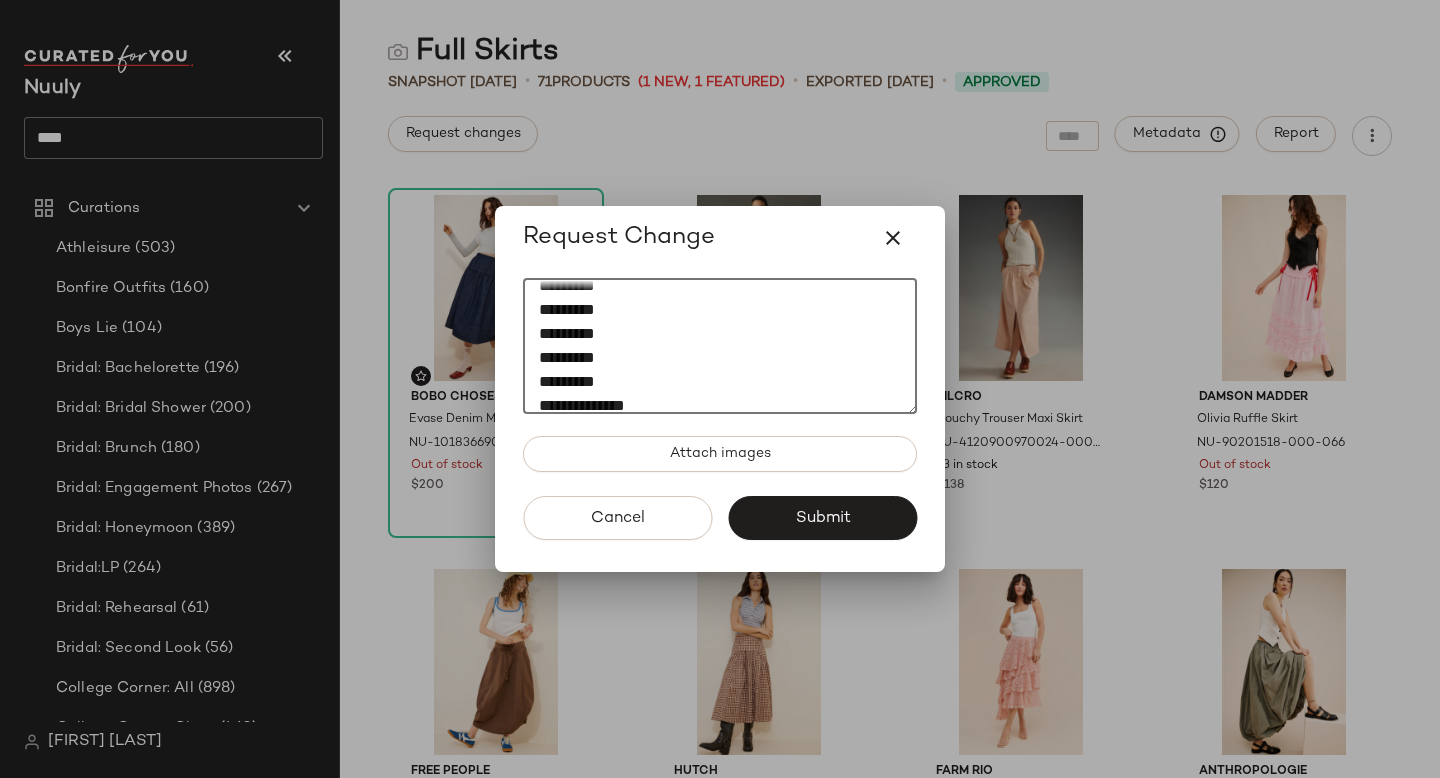 scroll, scrollTop: 396, scrollLeft: 0, axis: vertical 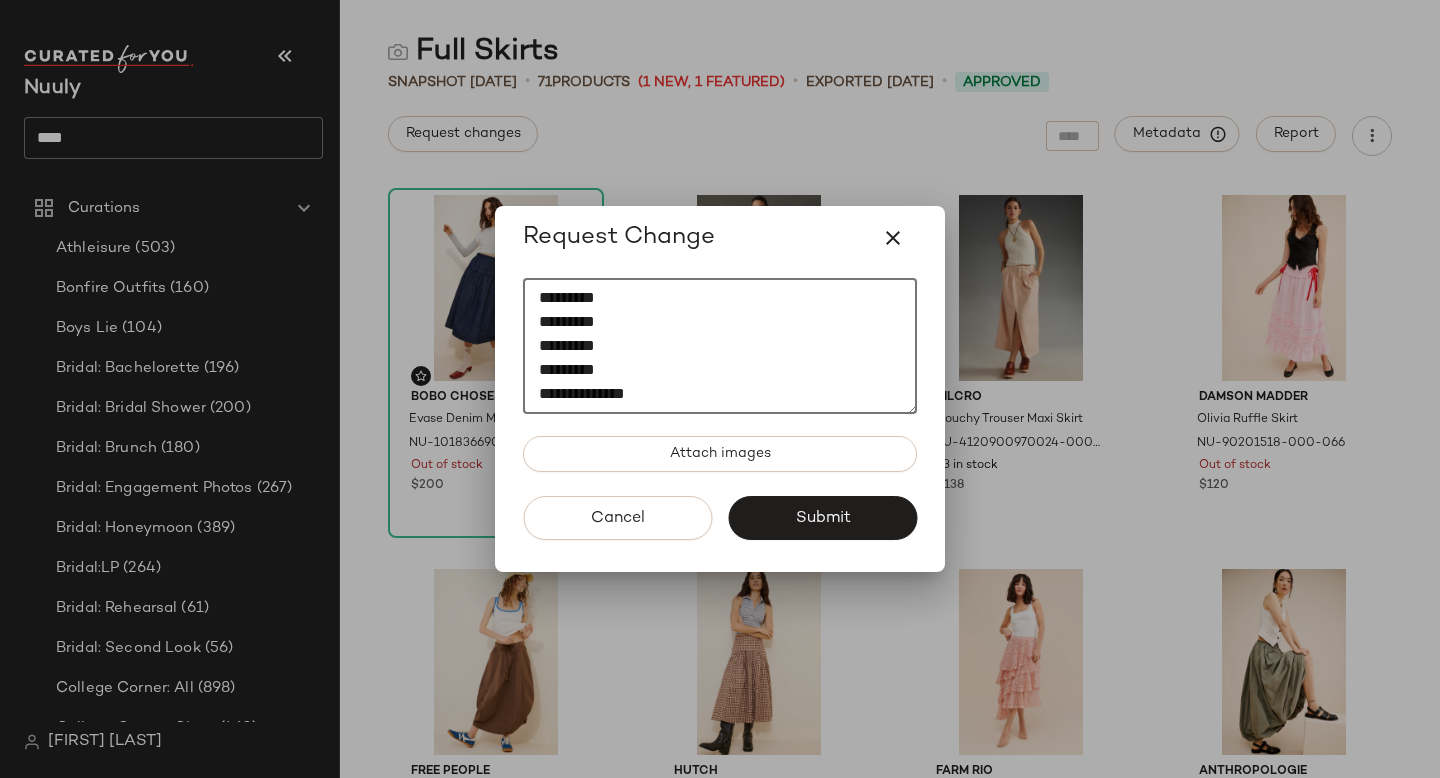 paste on "**********" 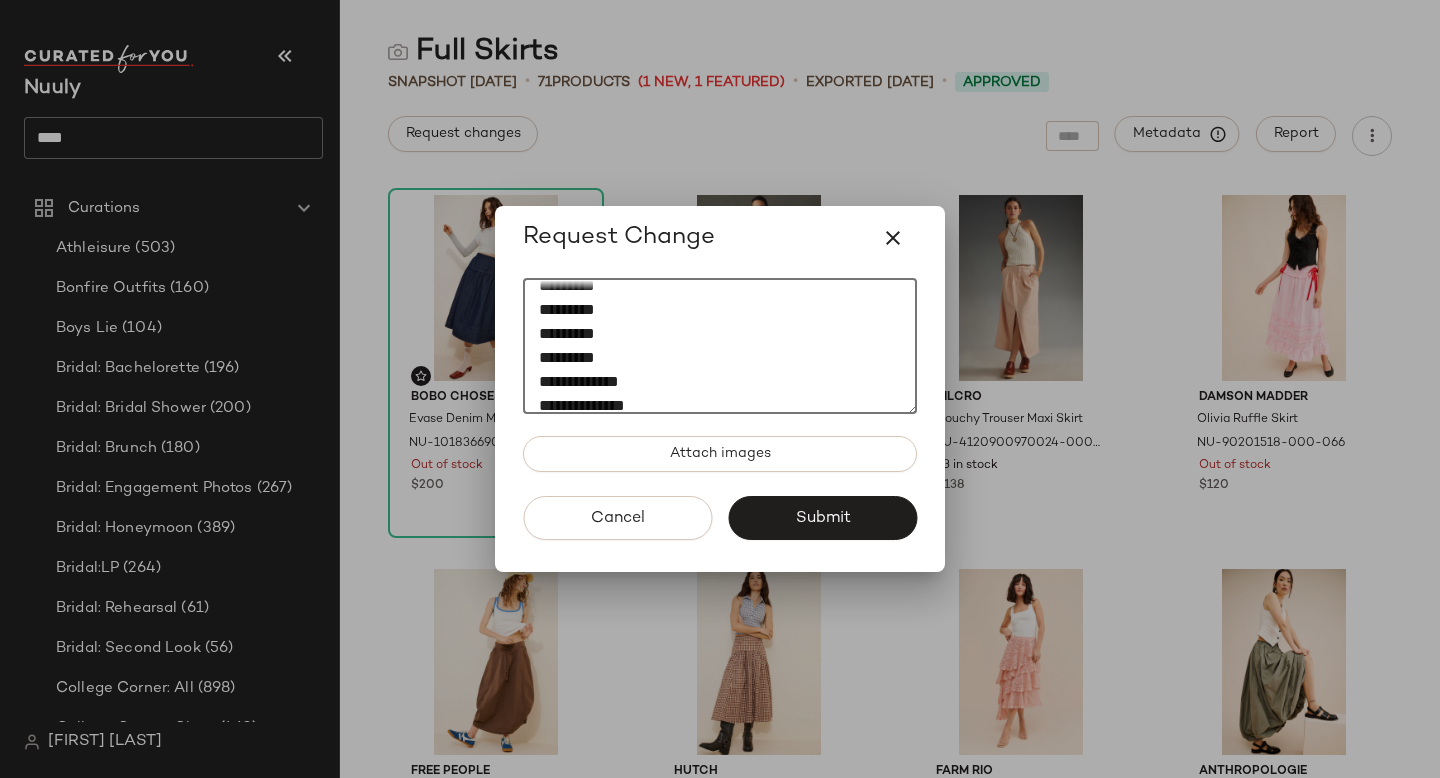 scroll, scrollTop: 420, scrollLeft: 0, axis: vertical 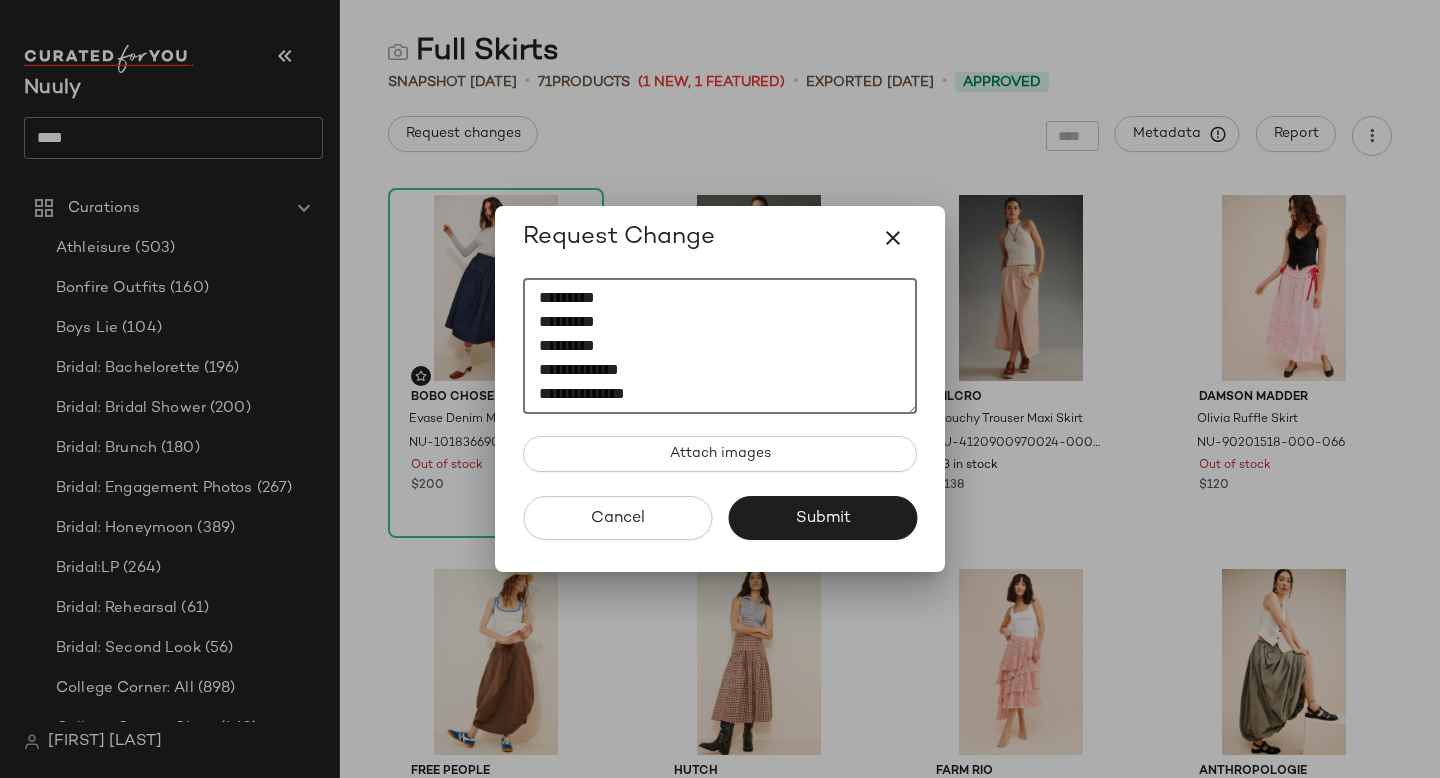paste on "**********" 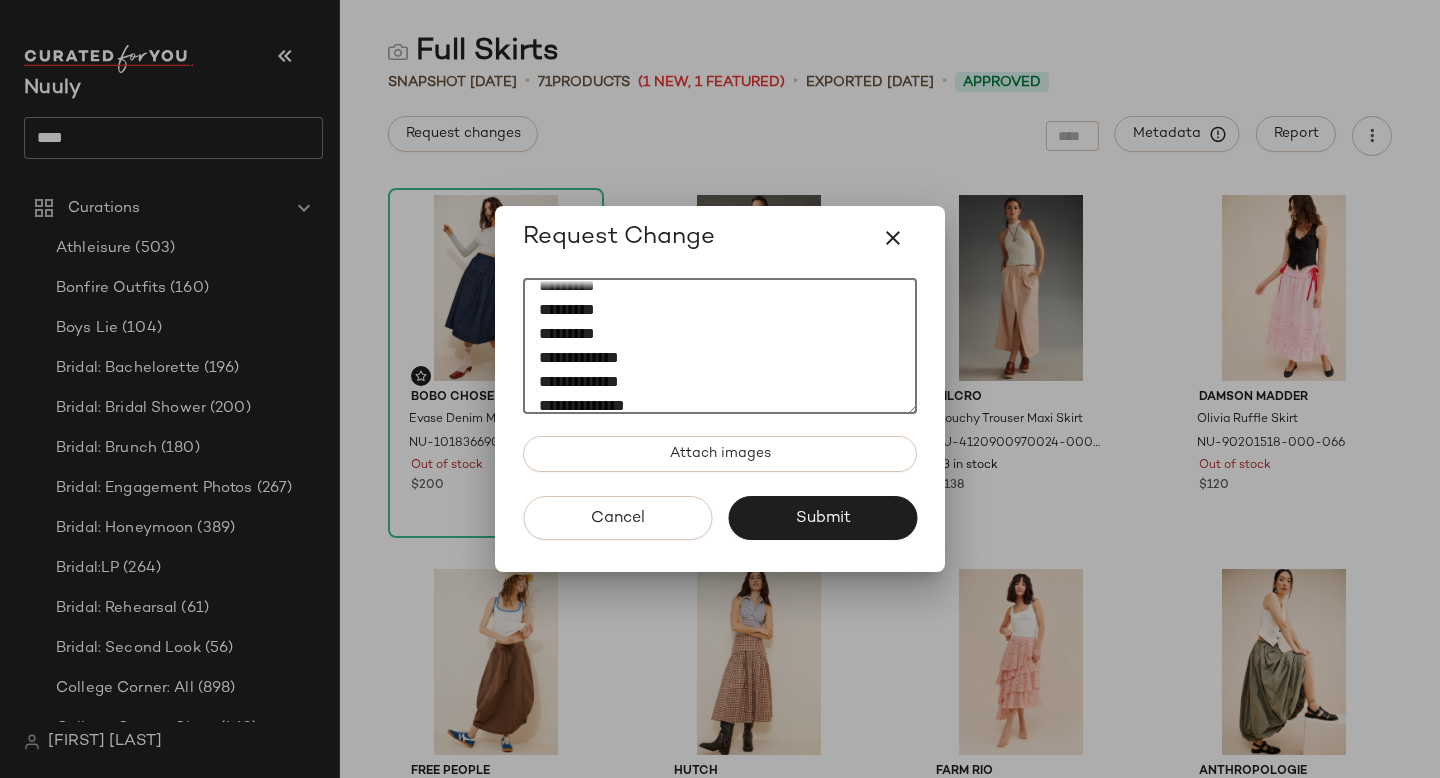 scroll, scrollTop: 444, scrollLeft: 0, axis: vertical 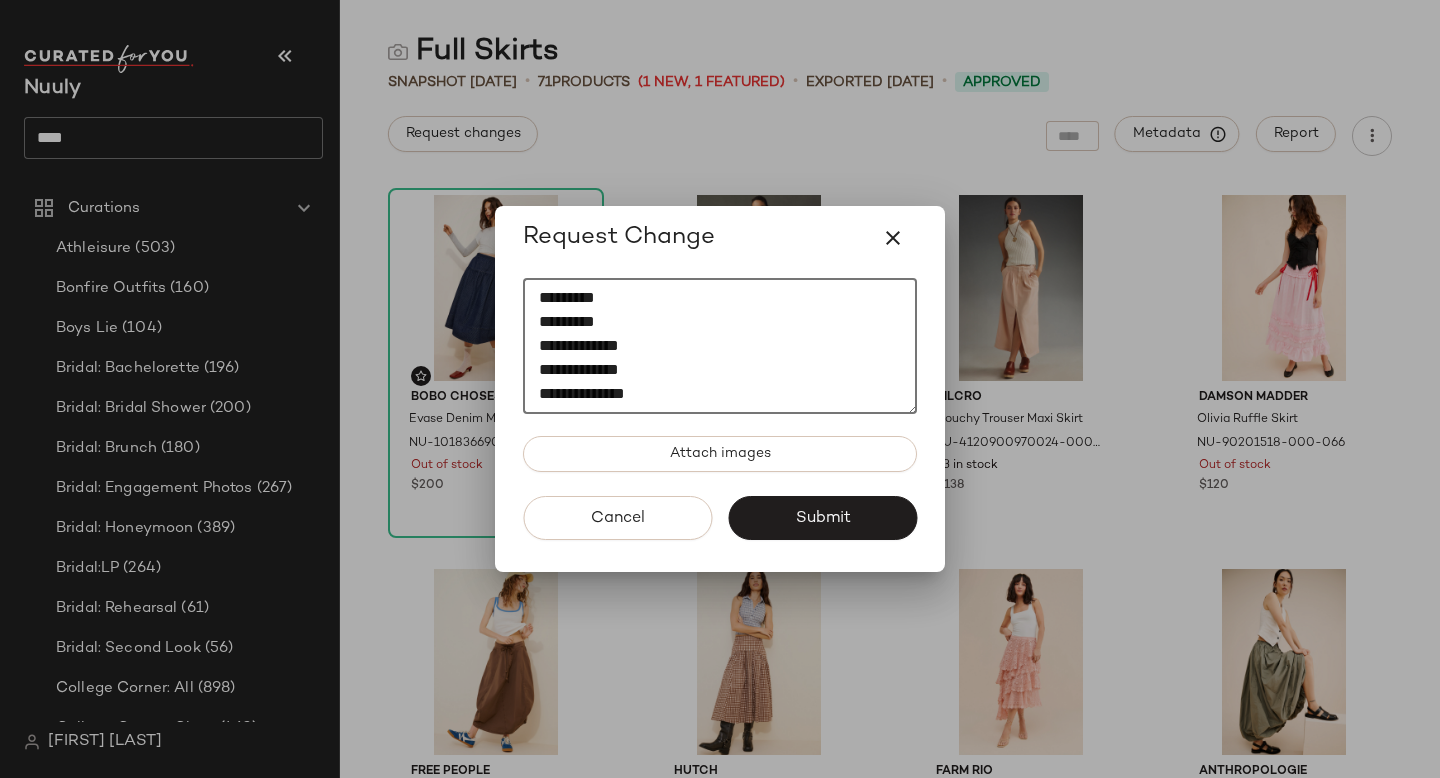 drag, startPoint x: 683, startPoint y: 378, endPoint x: 524, endPoint y: 377, distance: 159.00314 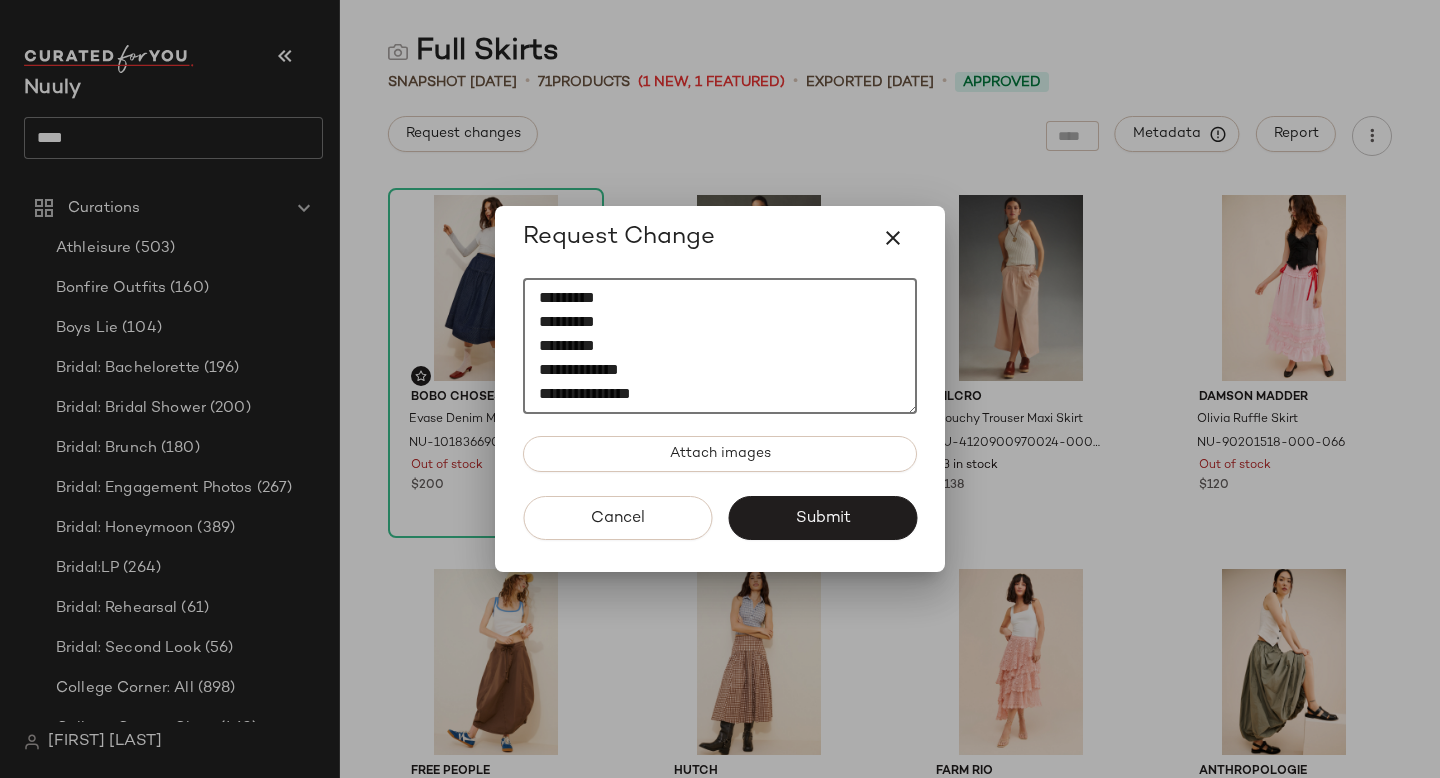paste on "**********" 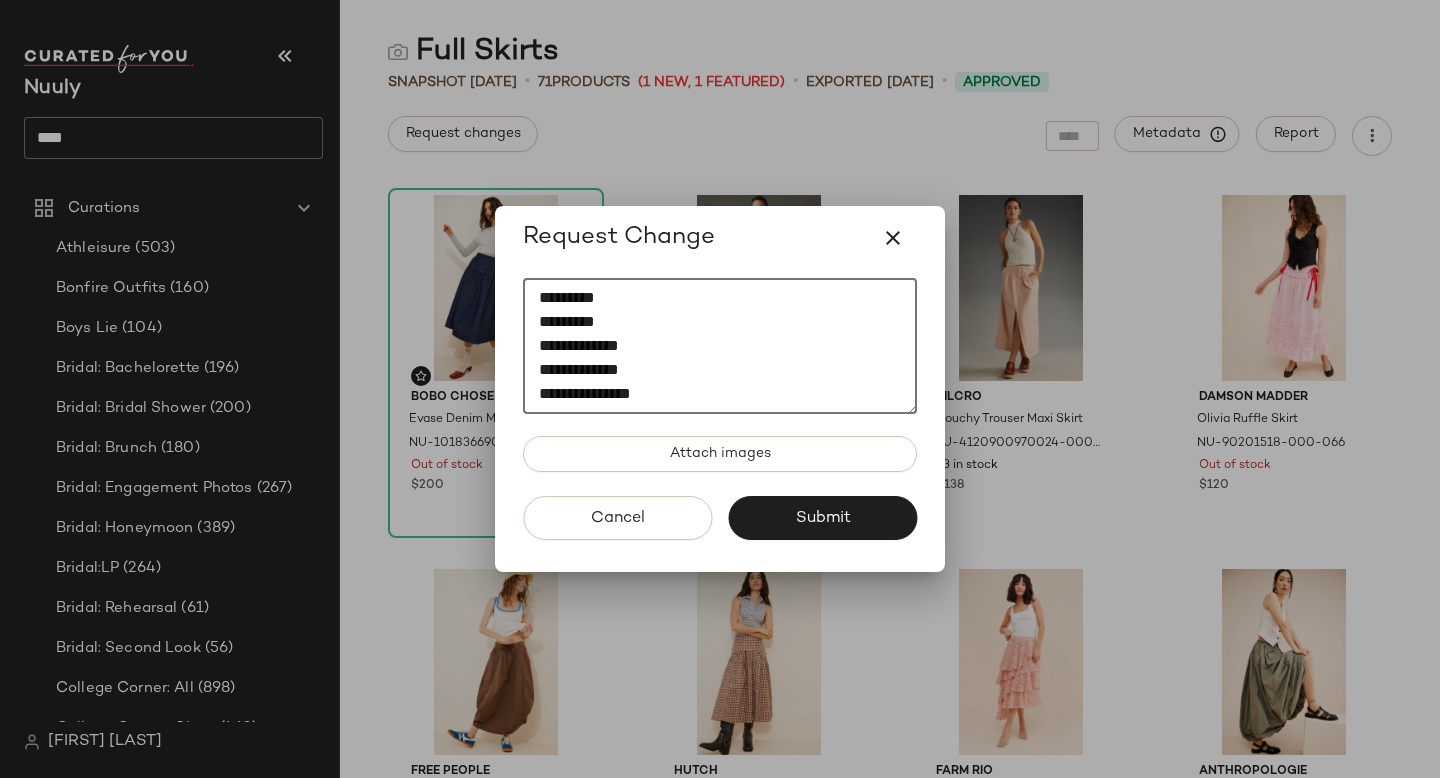 paste on "**********" 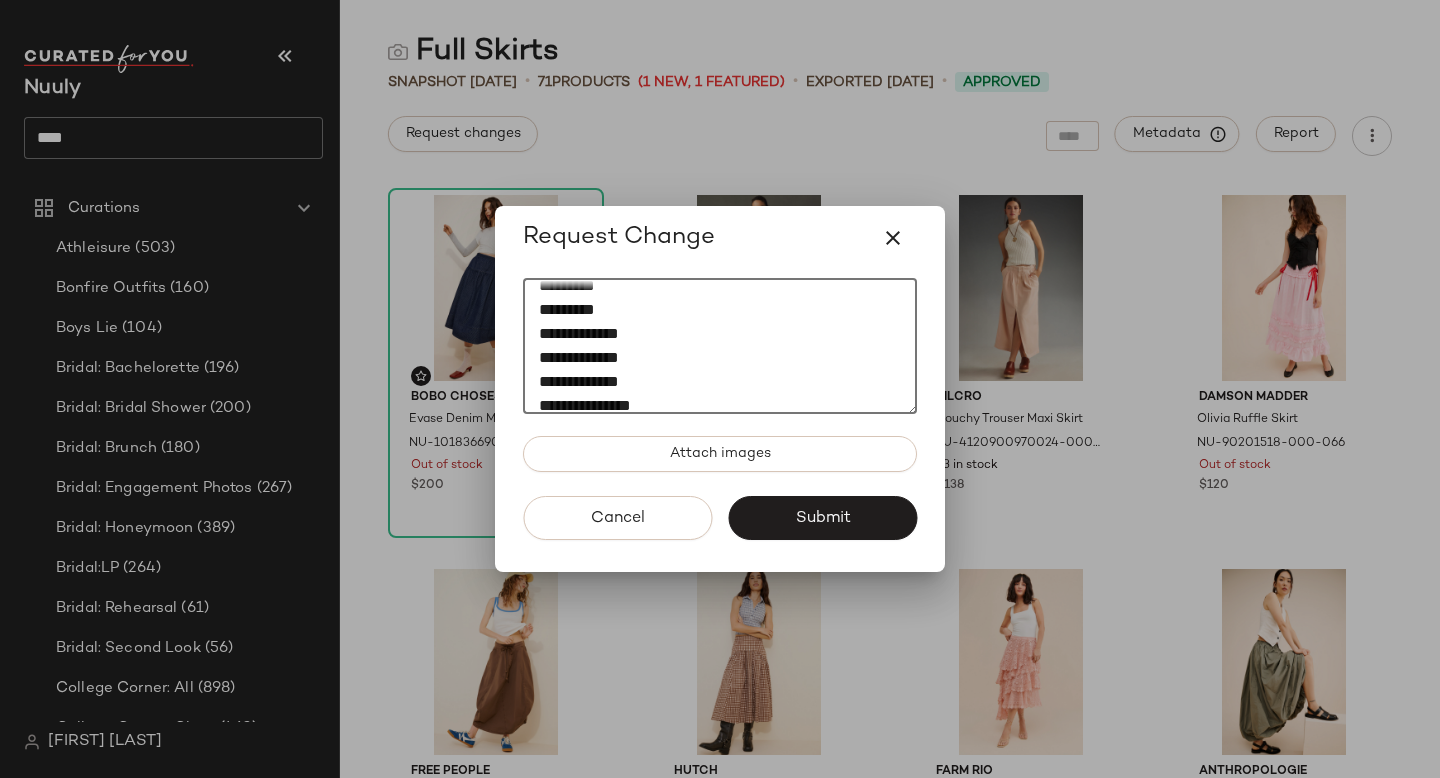 scroll, scrollTop: 468, scrollLeft: 0, axis: vertical 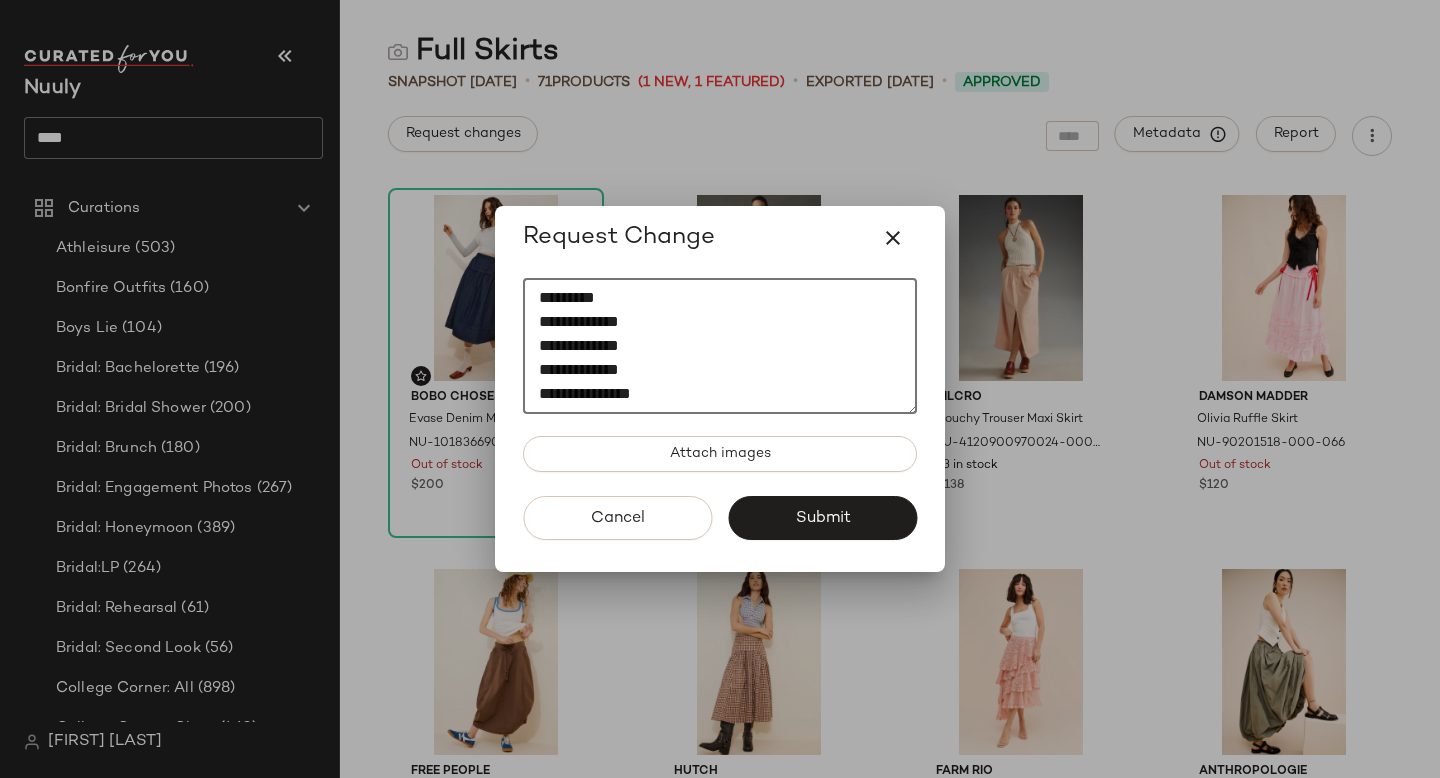 paste on "**********" 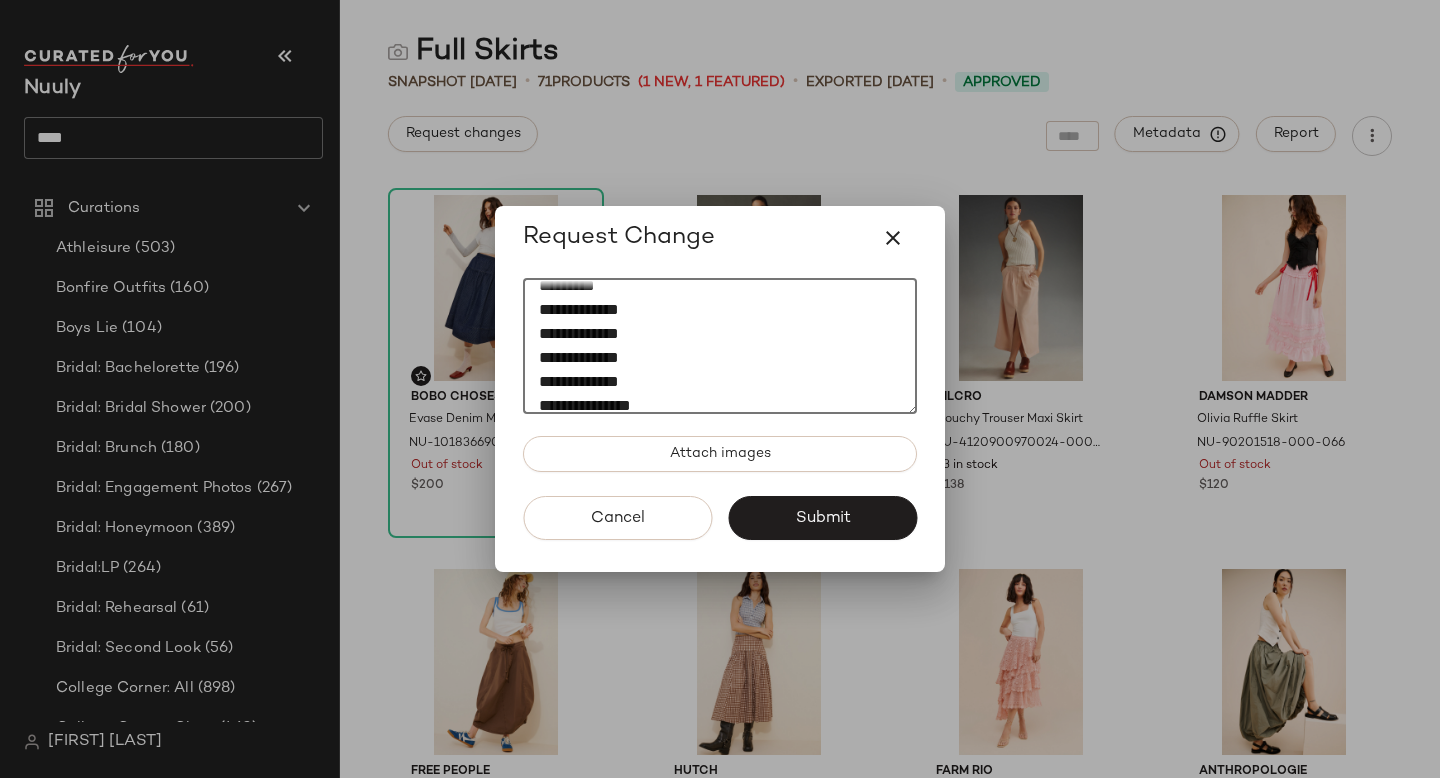 scroll, scrollTop: 492, scrollLeft: 0, axis: vertical 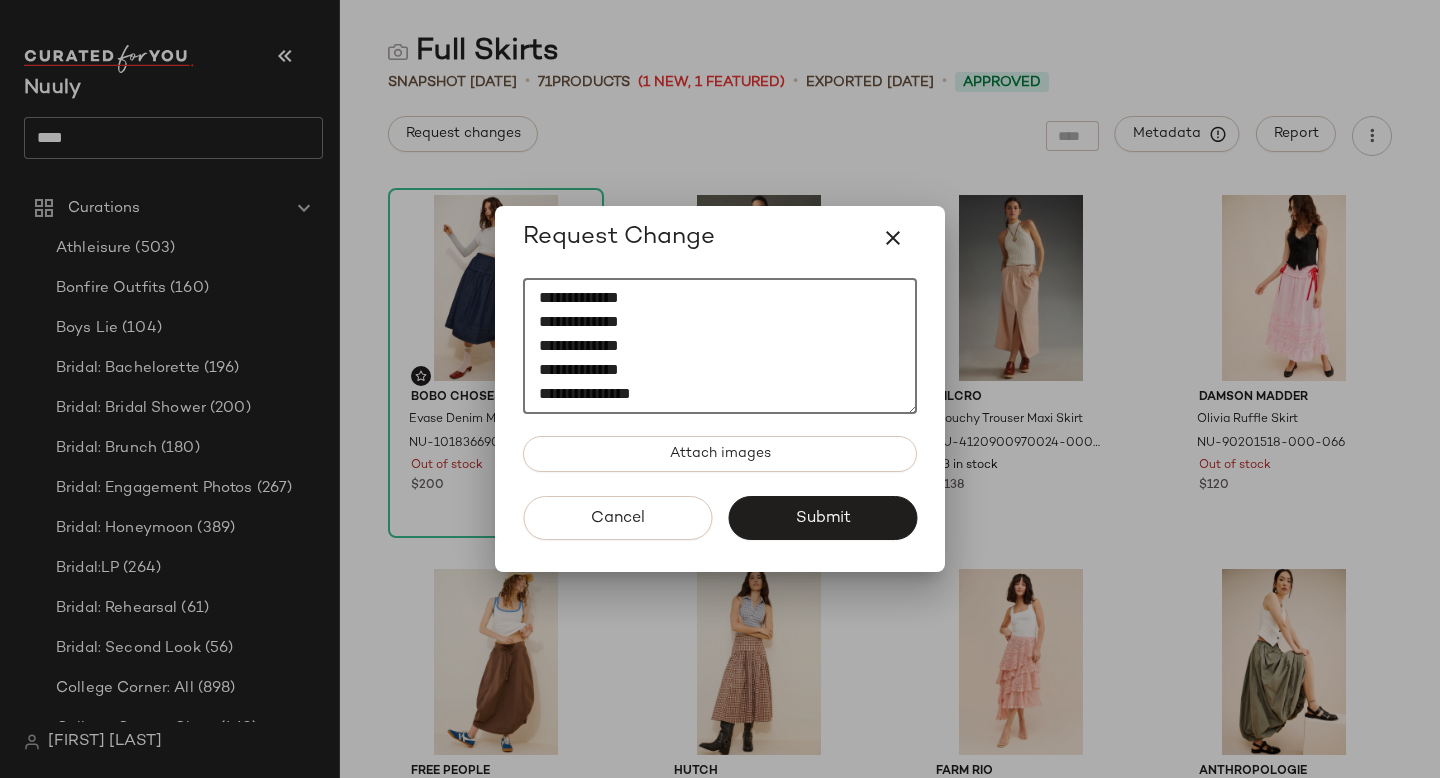 paste on "**********" 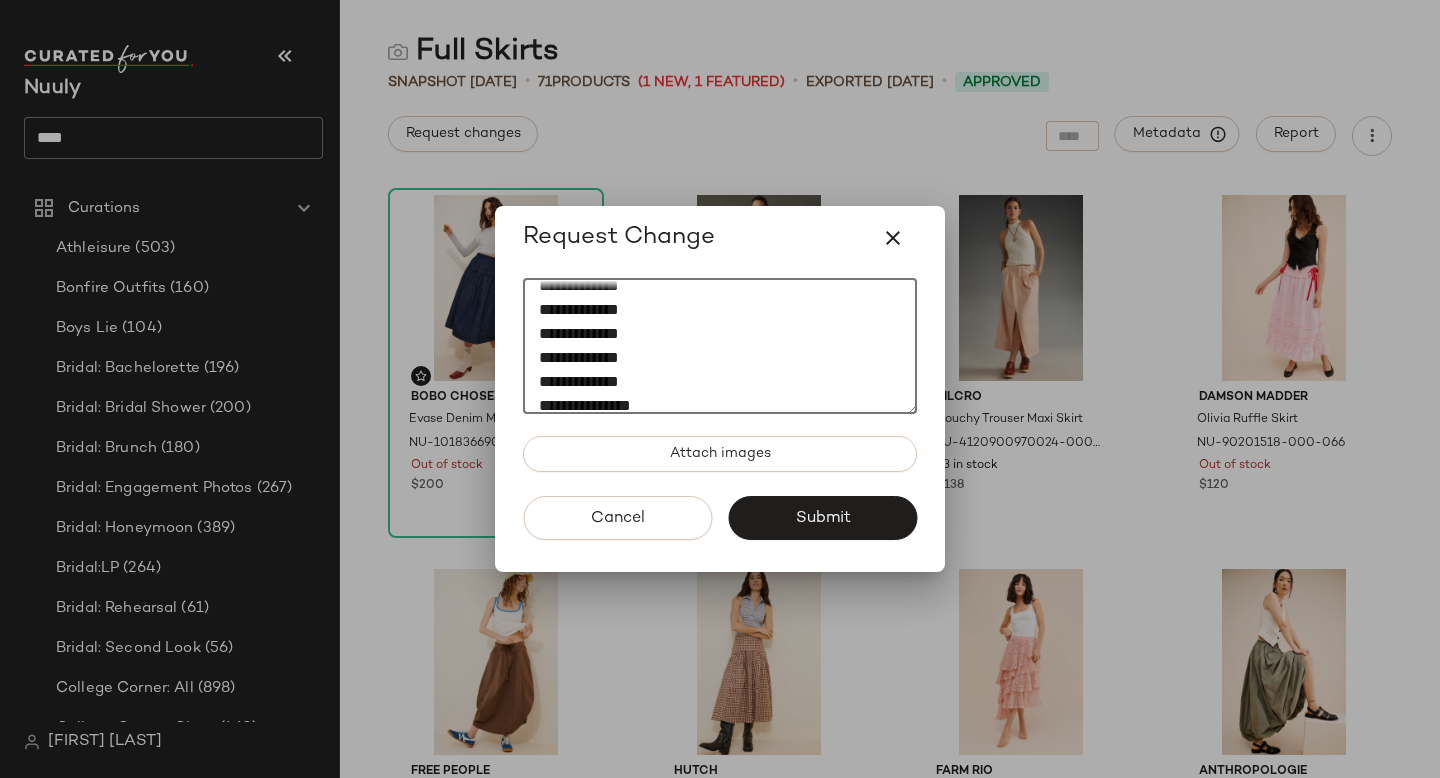 scroll, scrollTop: 516, scrollLeft: 0, axis: vertical 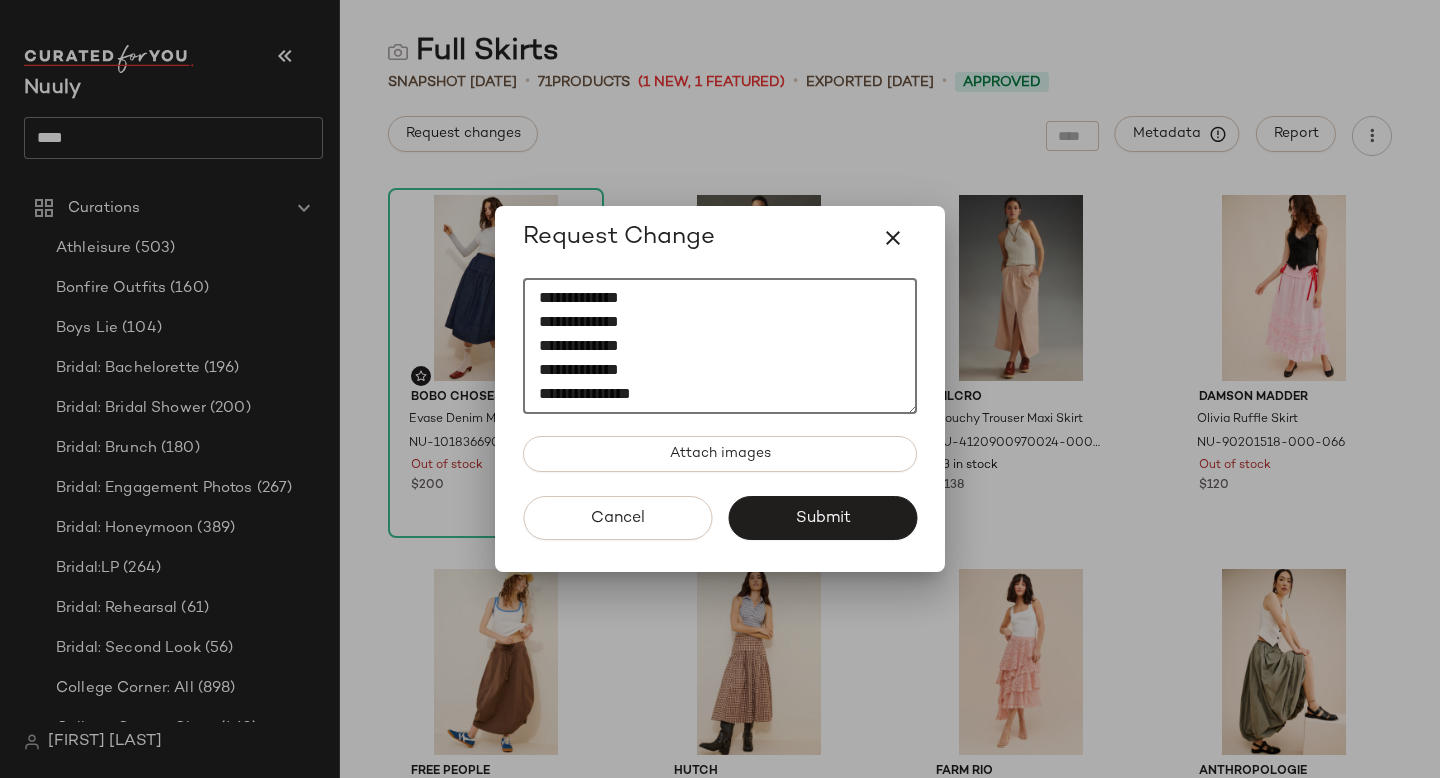 paste on "**********" 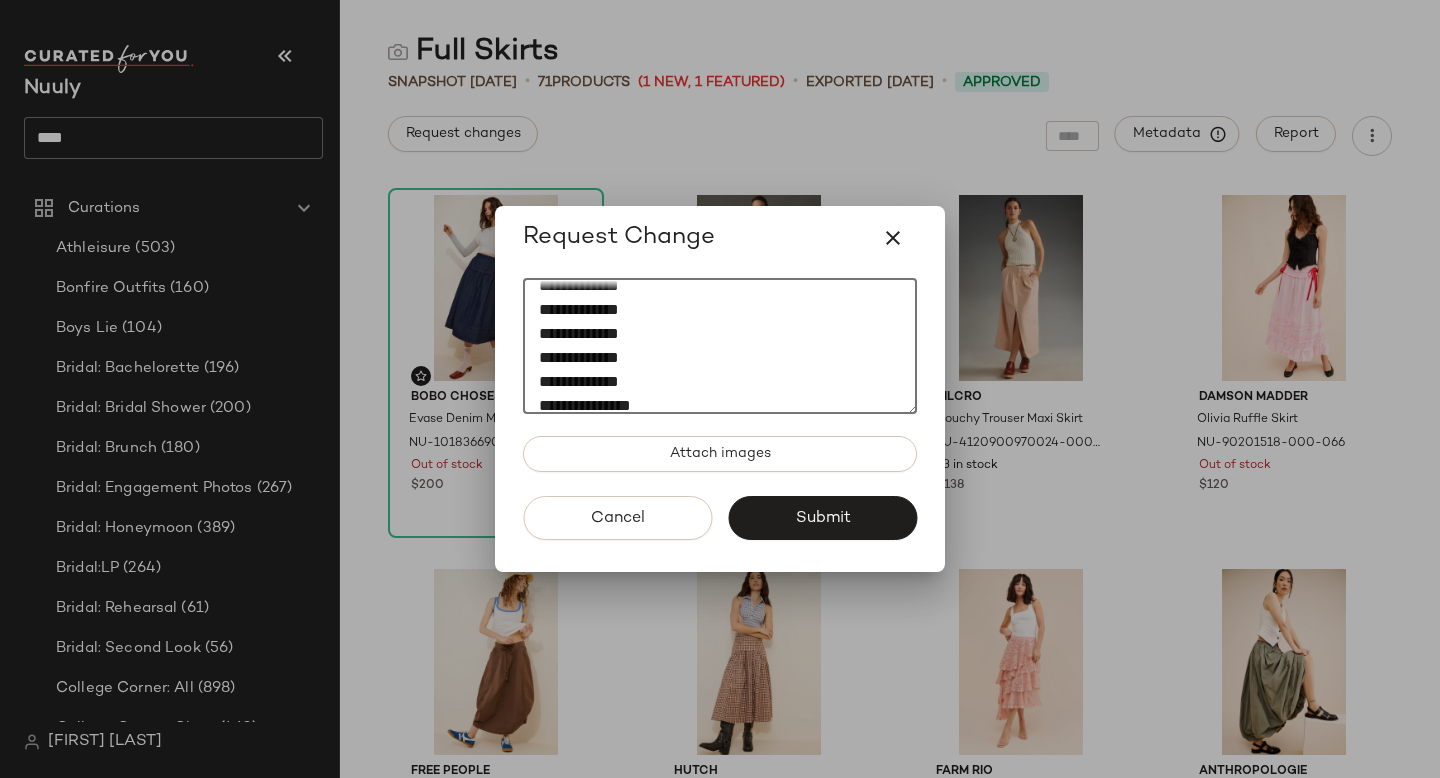 scroll, scrollTop: 540, scrollLeft: 0, axis: vertical 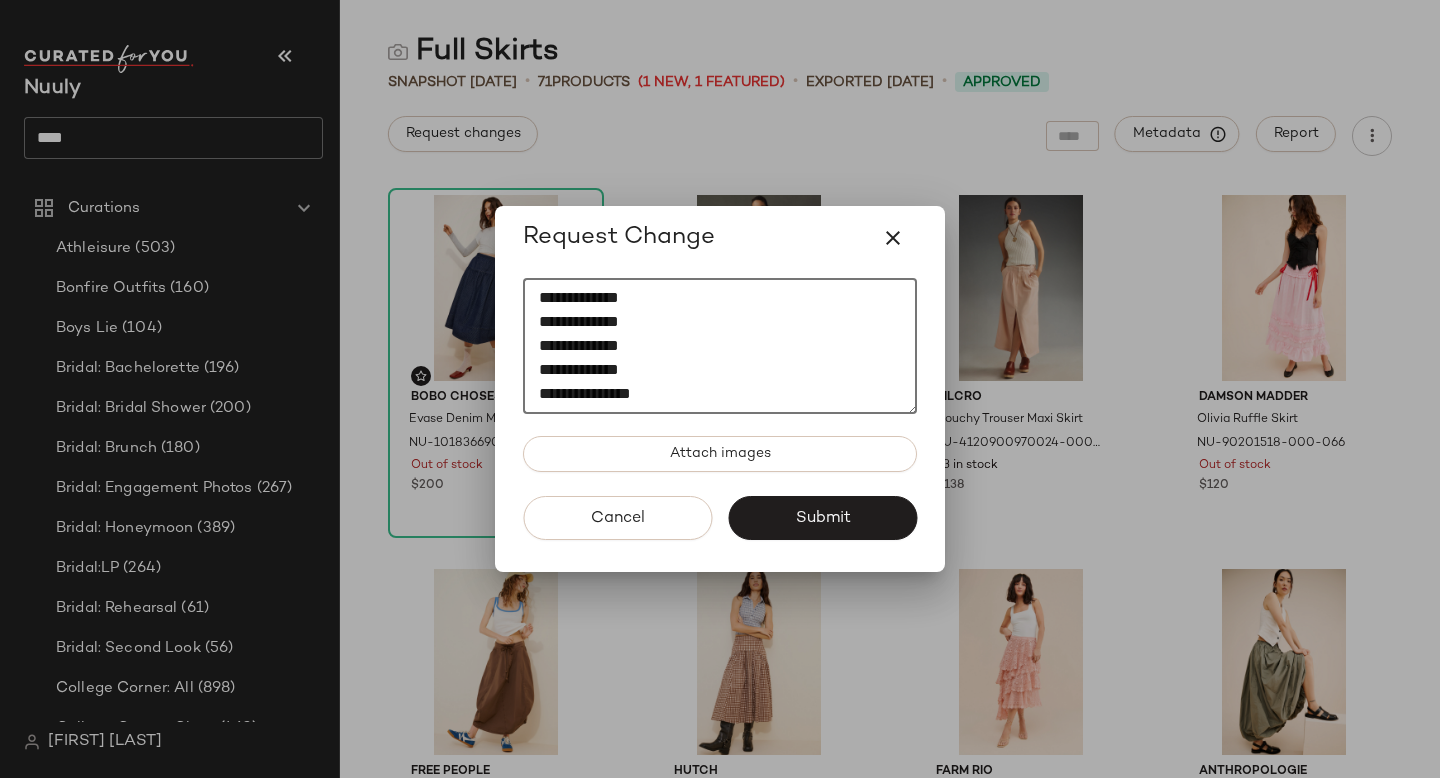 paste on "**********" 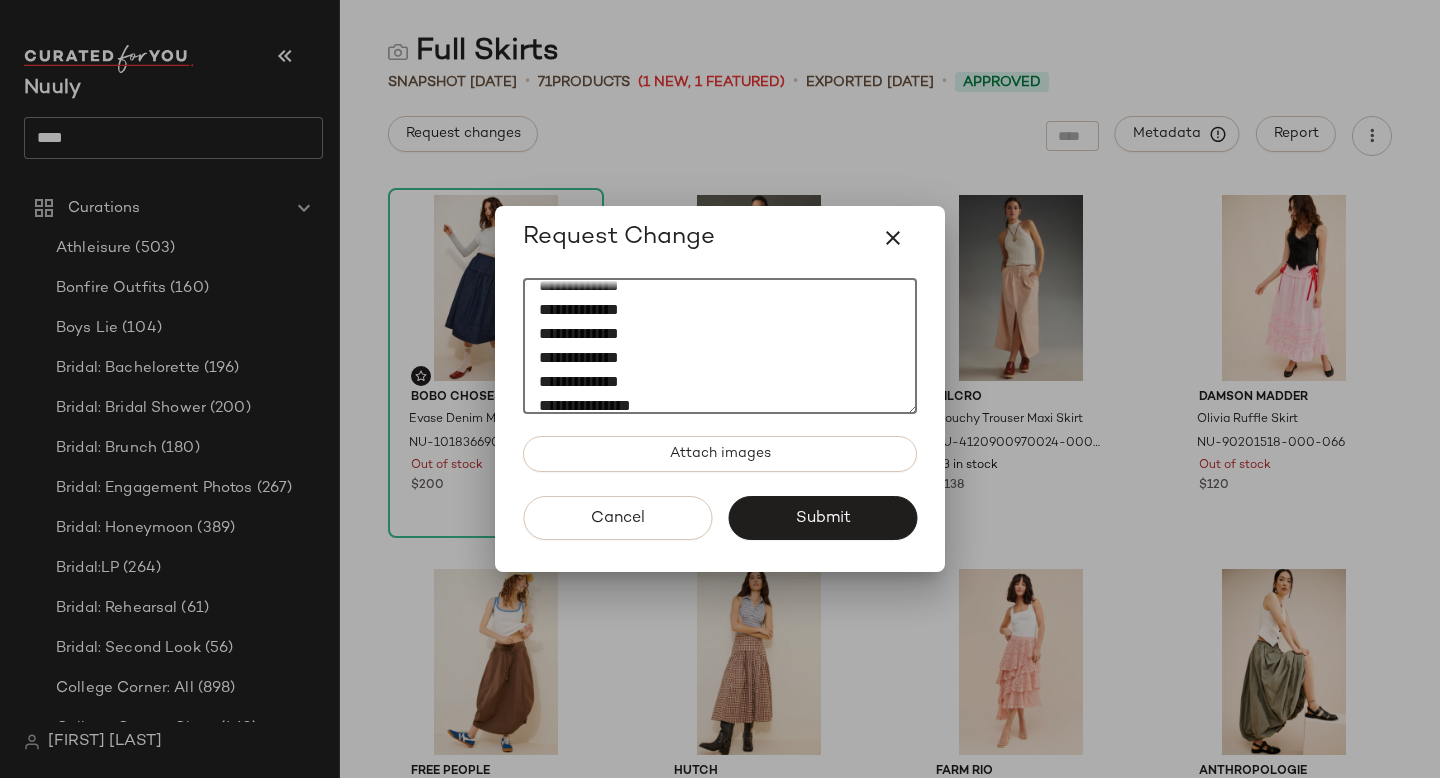 scroll, scrollTop: 564, scrollLeft: 0, axis: vertical 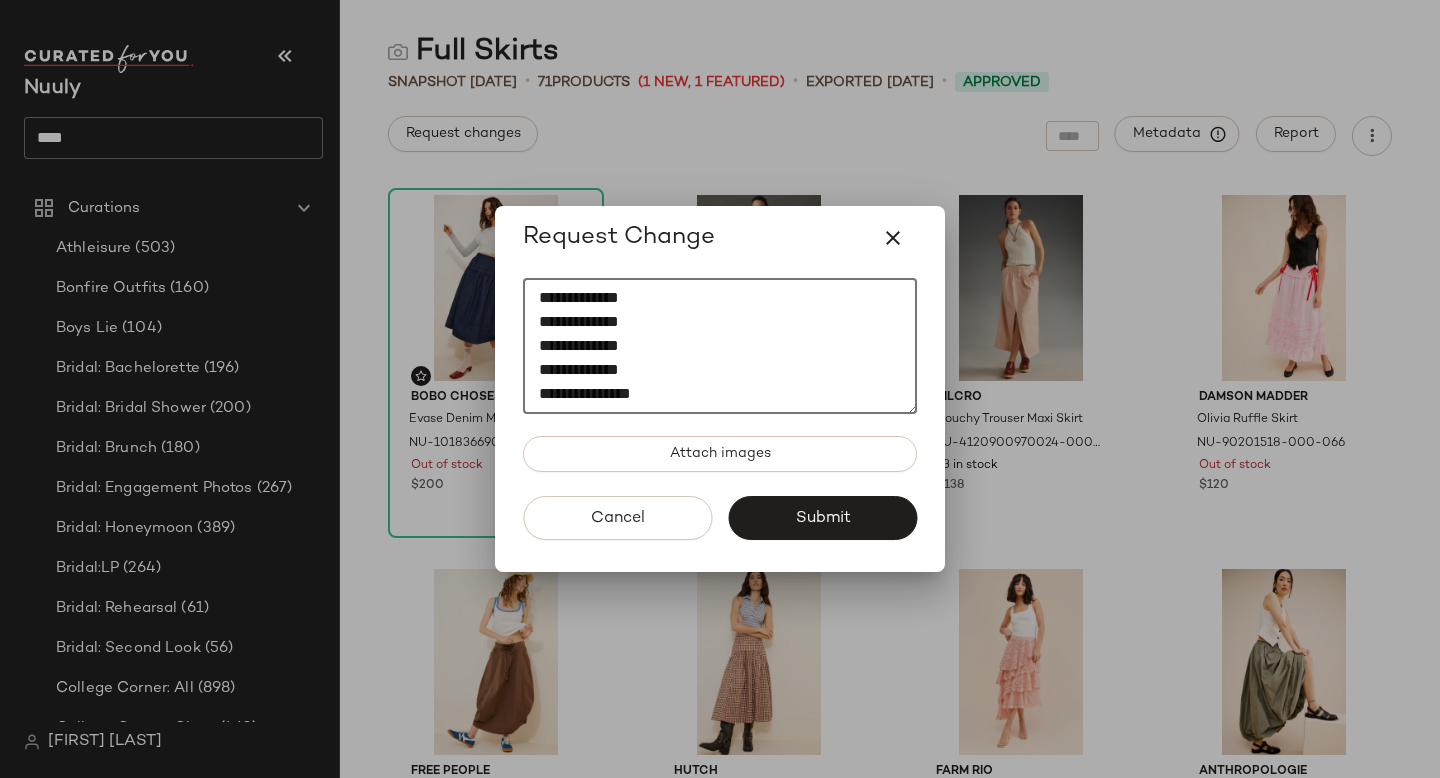 paste on "**********" 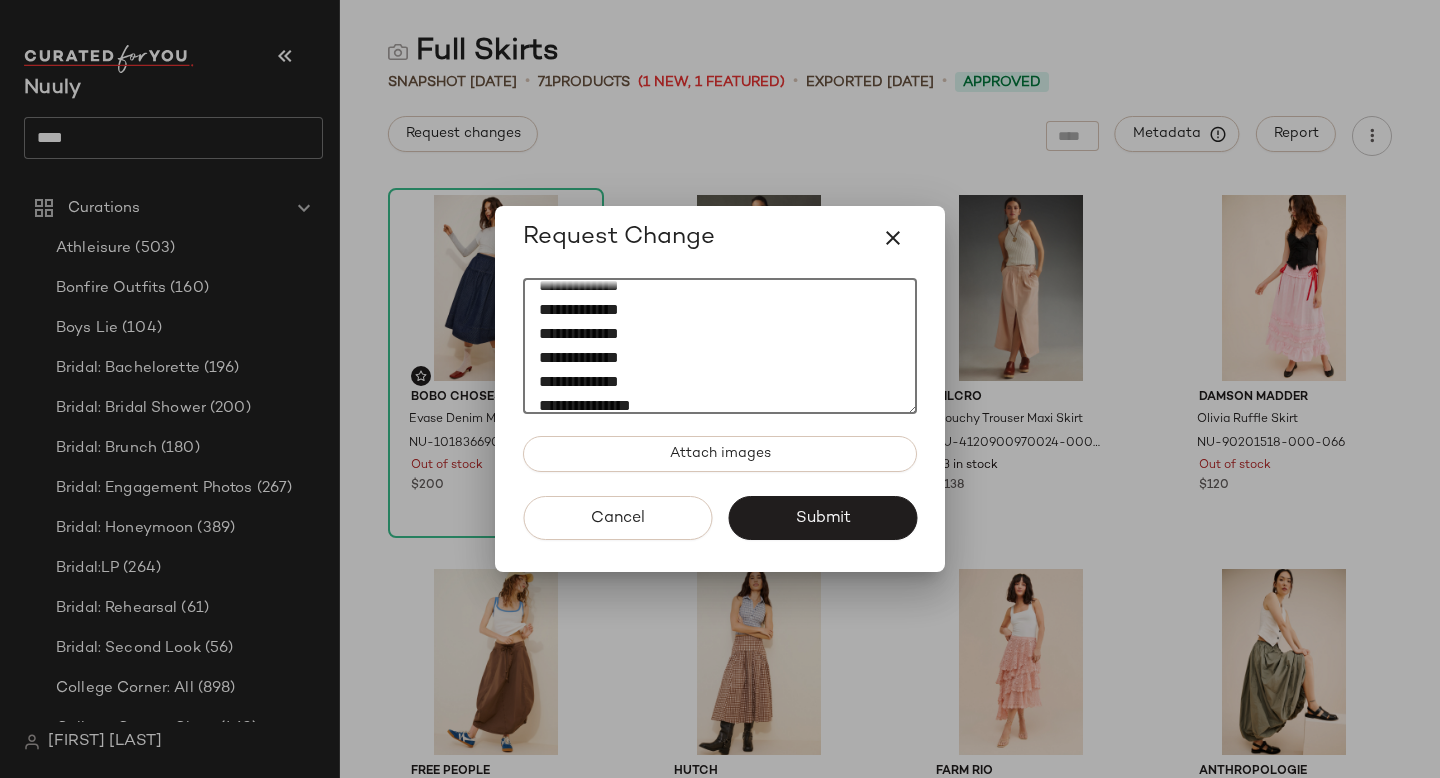 scroll, scrollTop: 588, scrollLeft: 0, axis: vertical 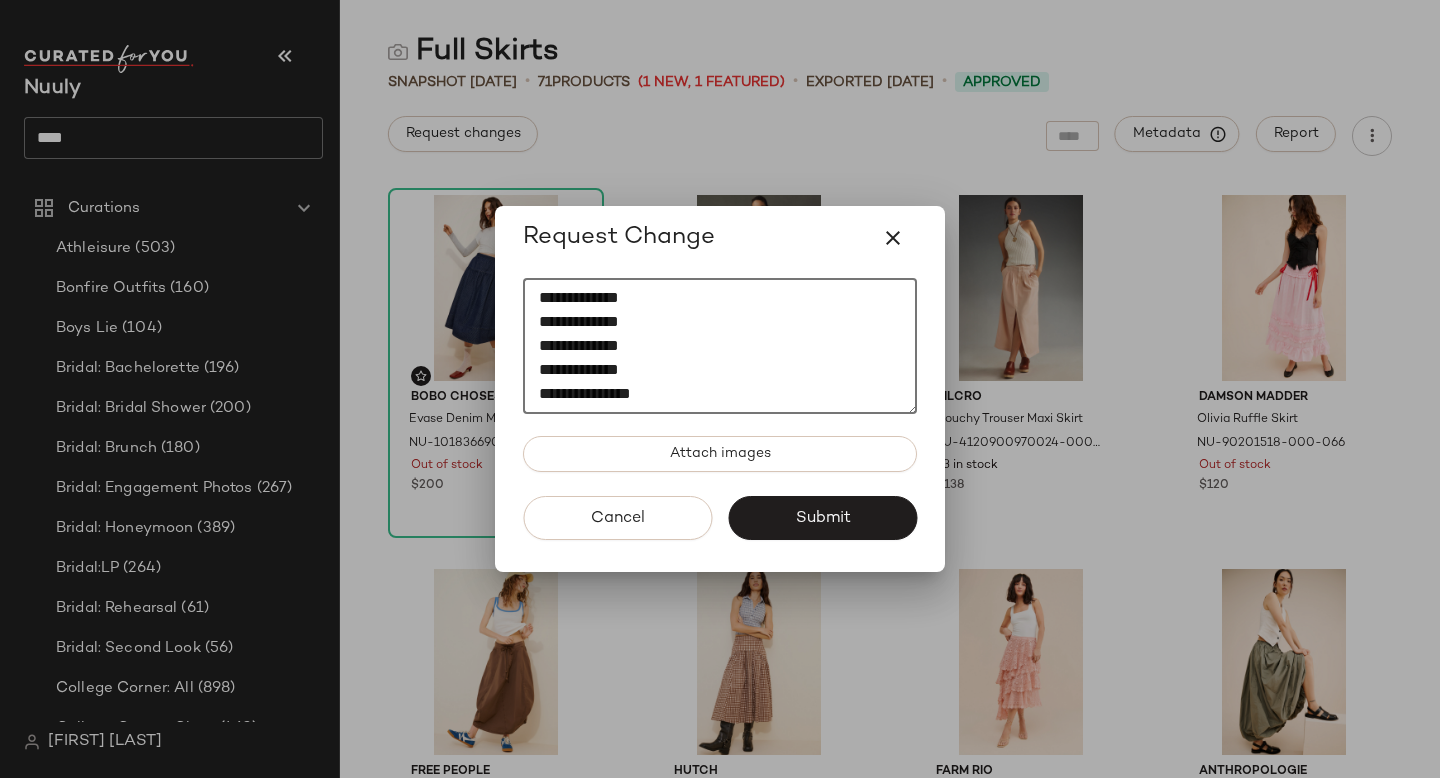 paste on "**********" 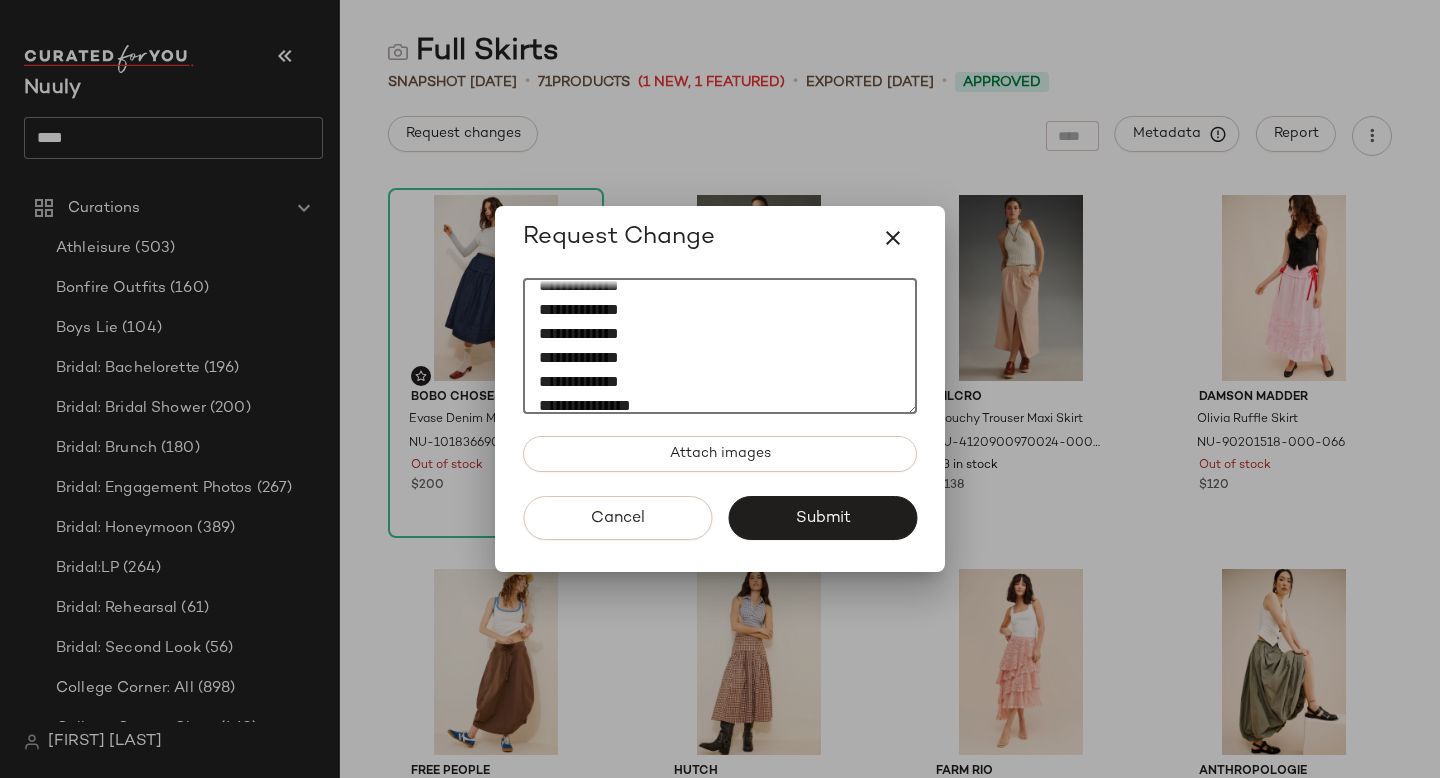 scroll, scrollTop: 612, scrollLeft: 0, axis: vertical 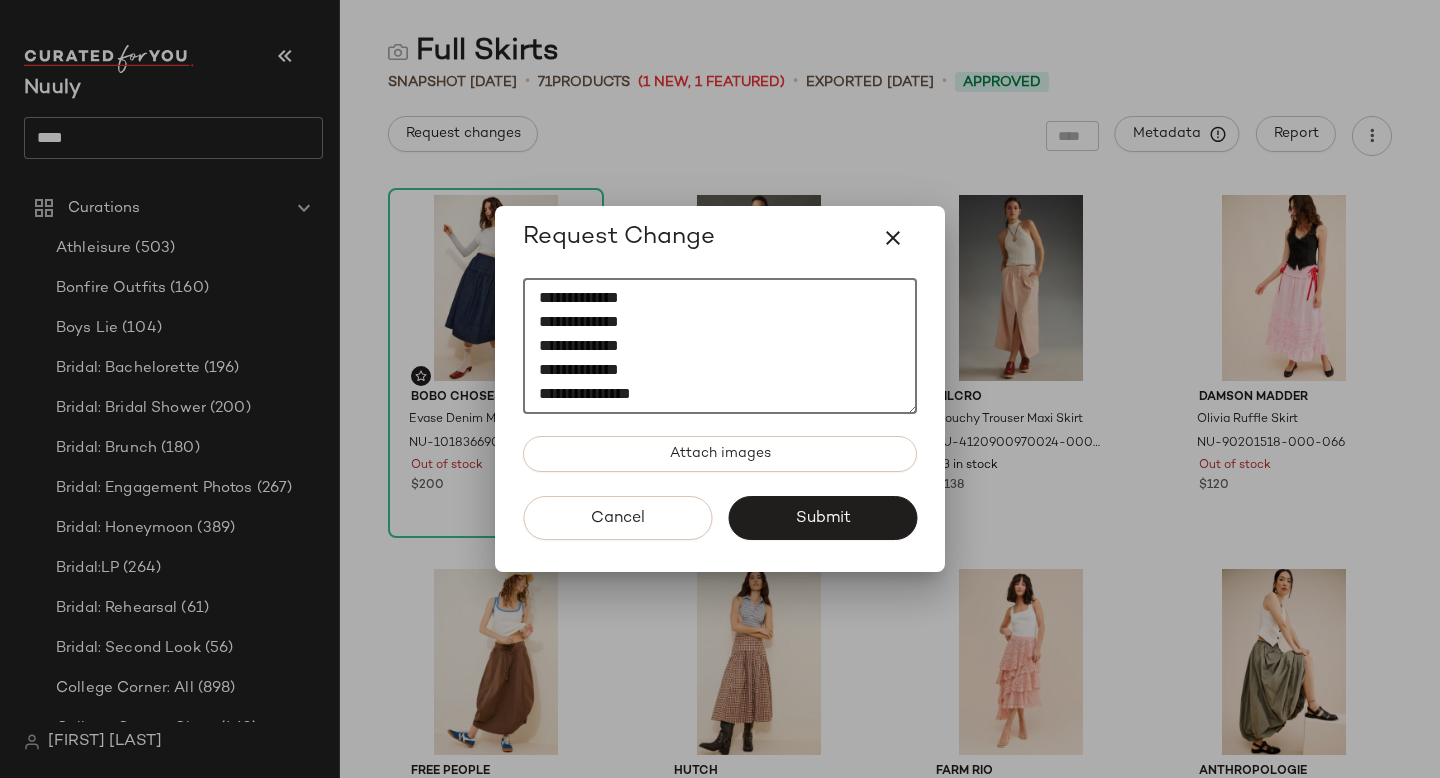 paste on "**********" 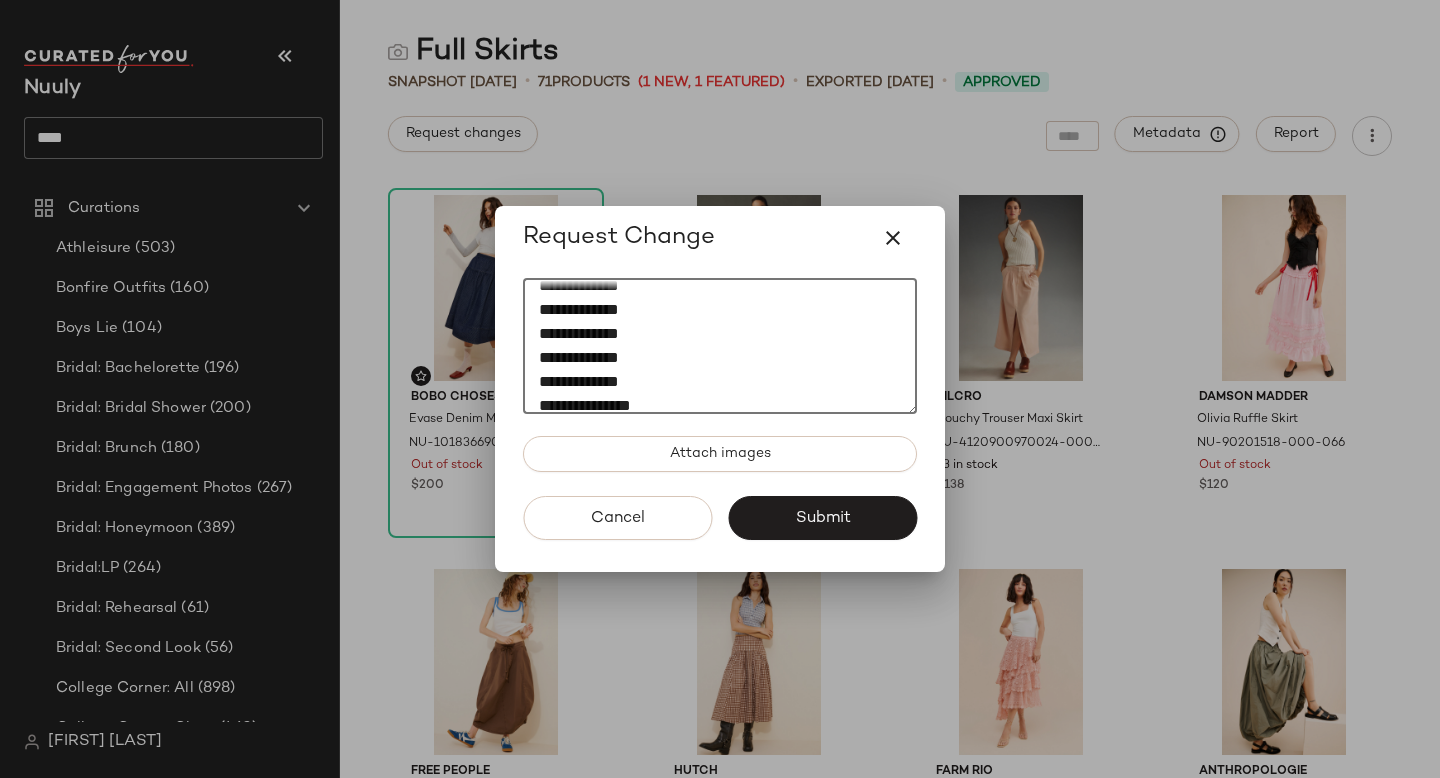 scroll, scrollTop: 636, scrollLeft: 0, axis: vertical 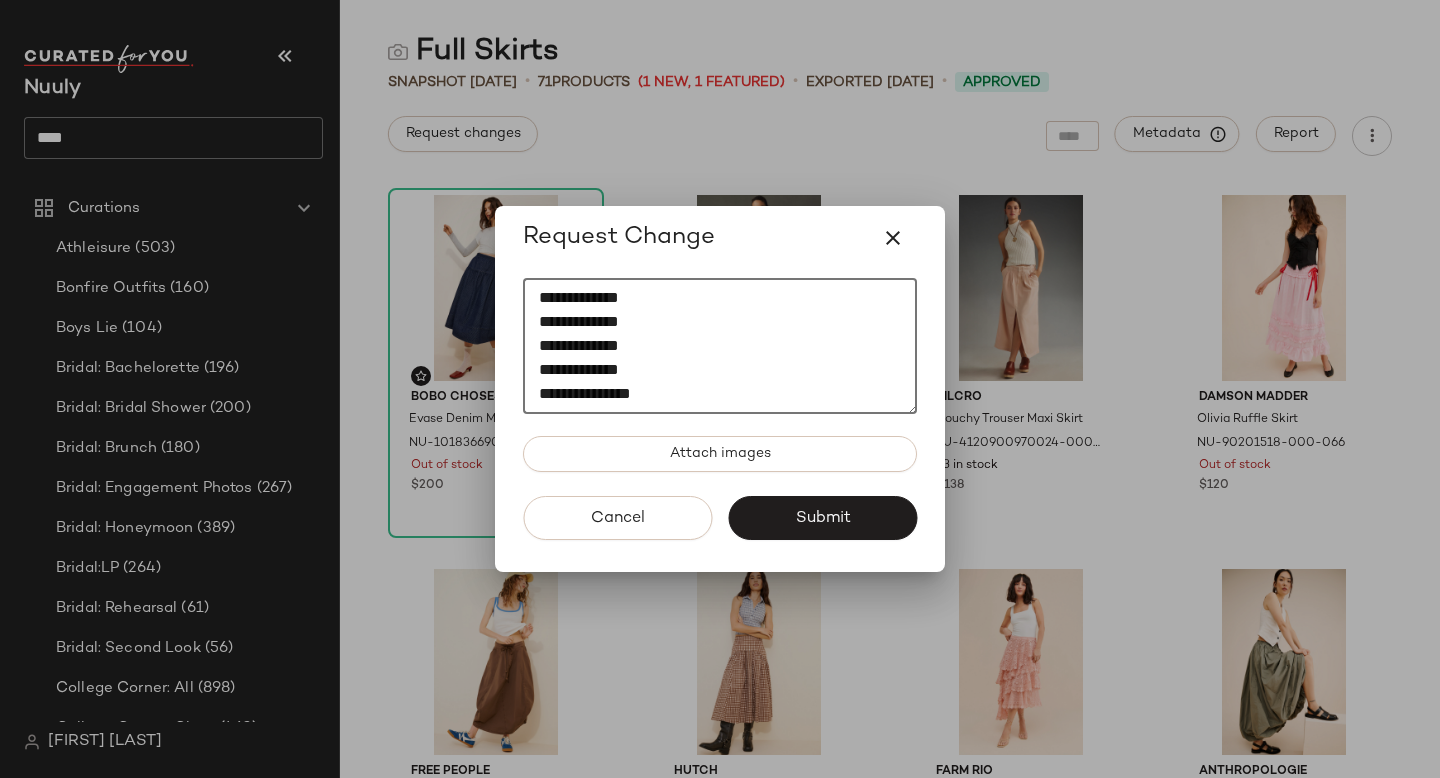 paste on "**********" 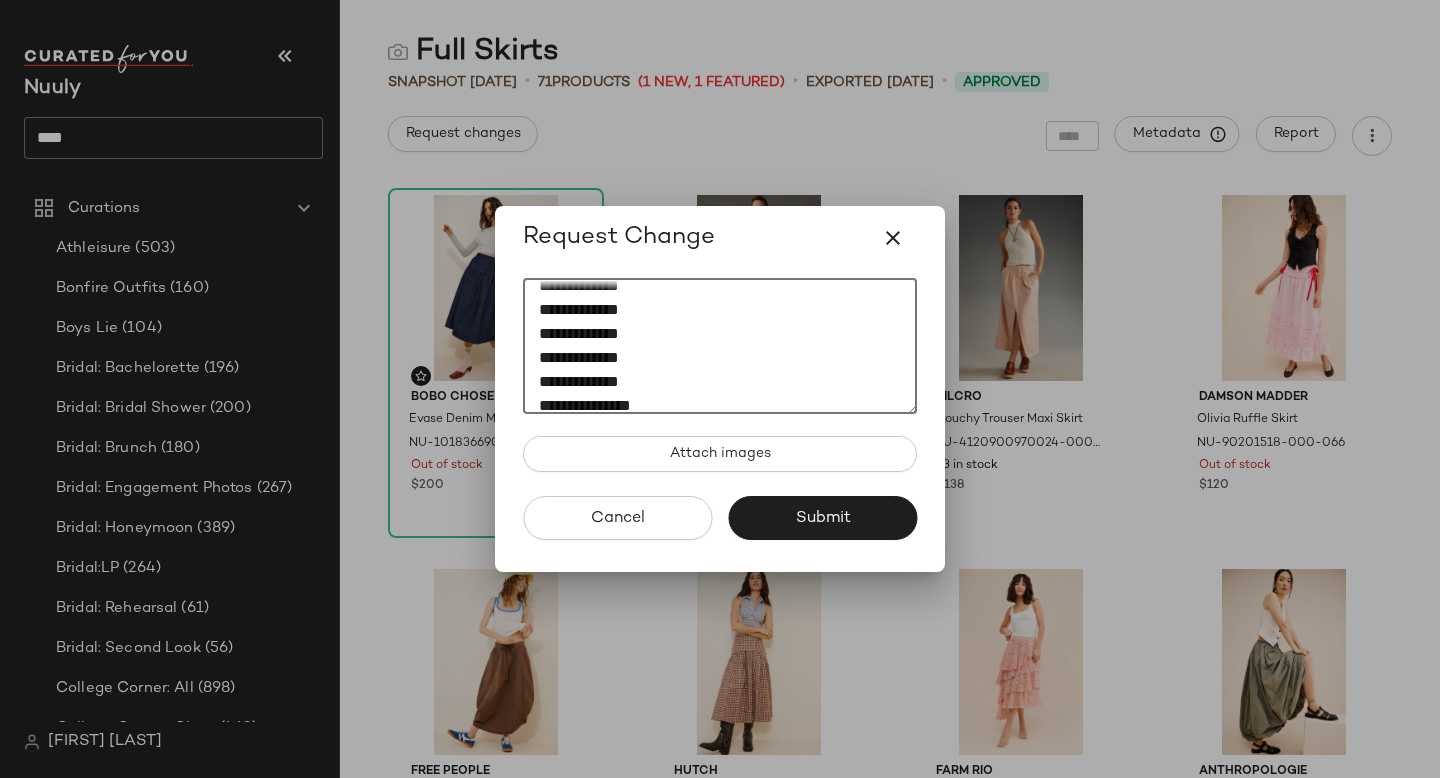 scroll, scrollTop: 660, scrollLeft: 0, axis: vertical 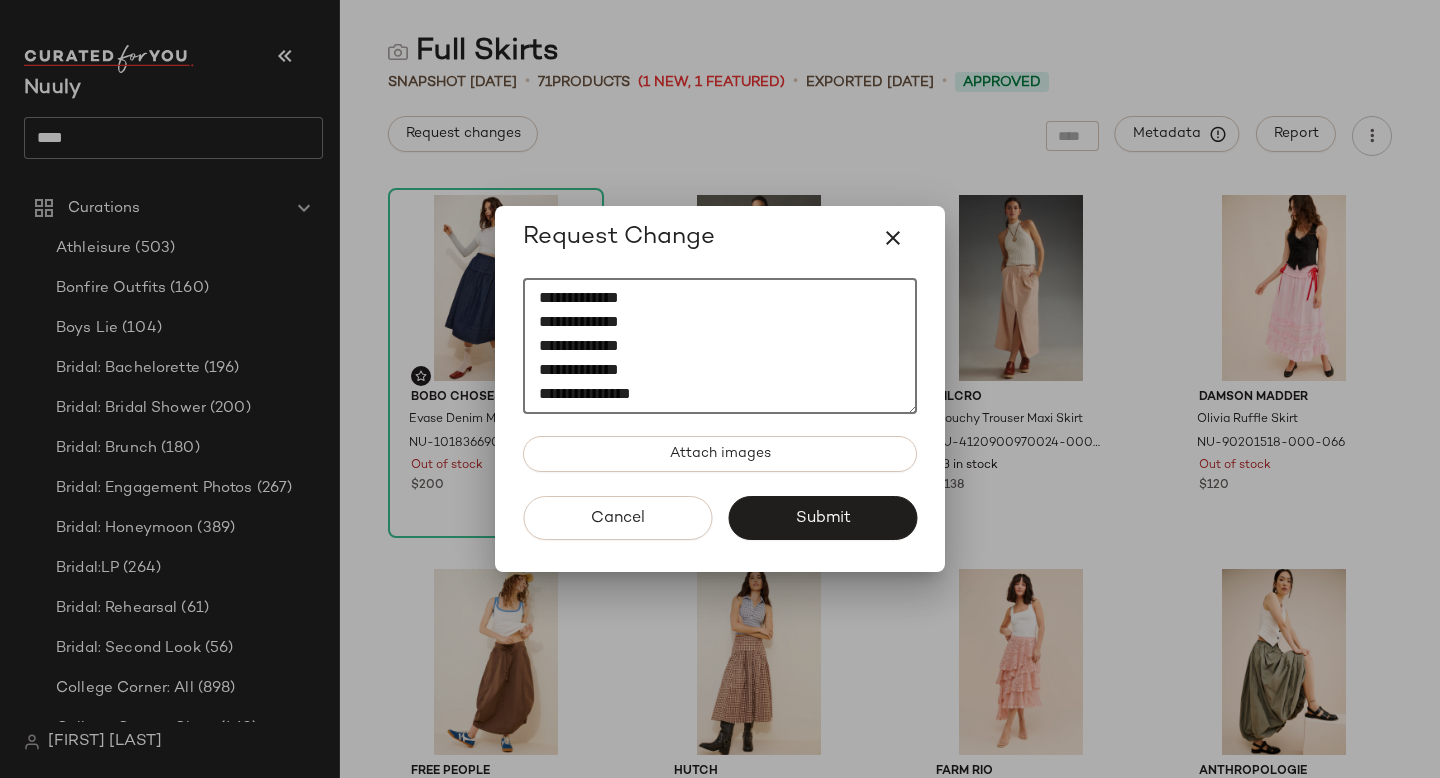paste on "**********" 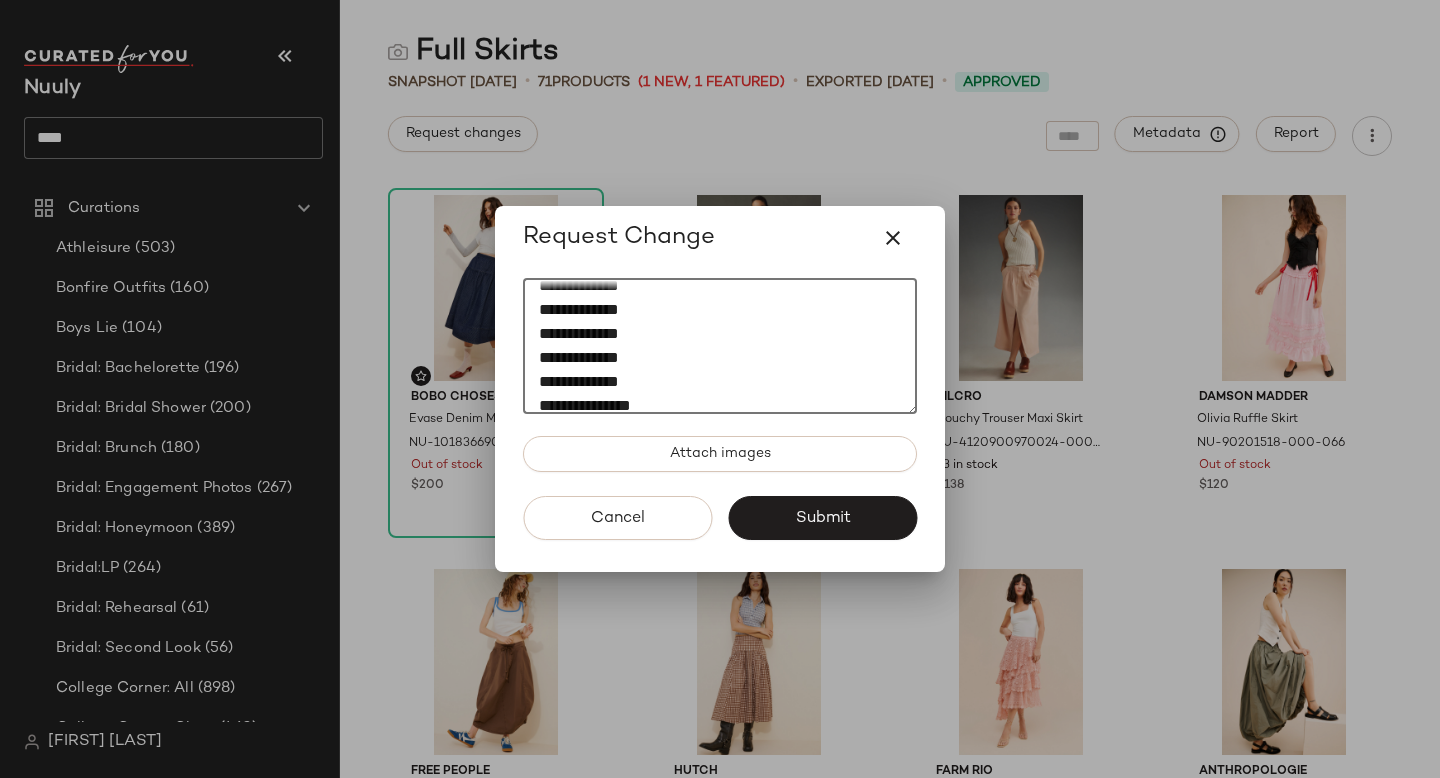 scroll, scrollTop: 684, scrollLeft: 0, axis: vertical 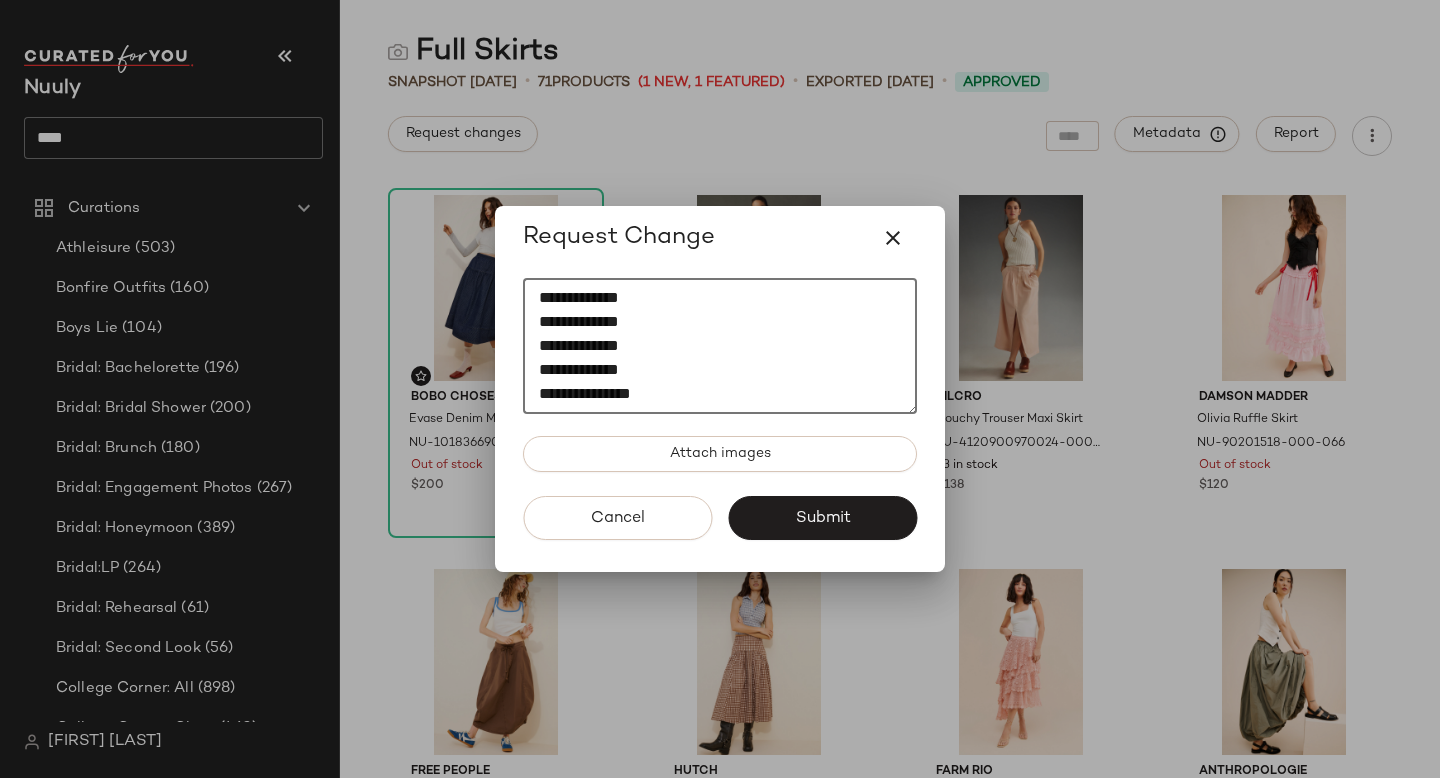 paste on "**********" 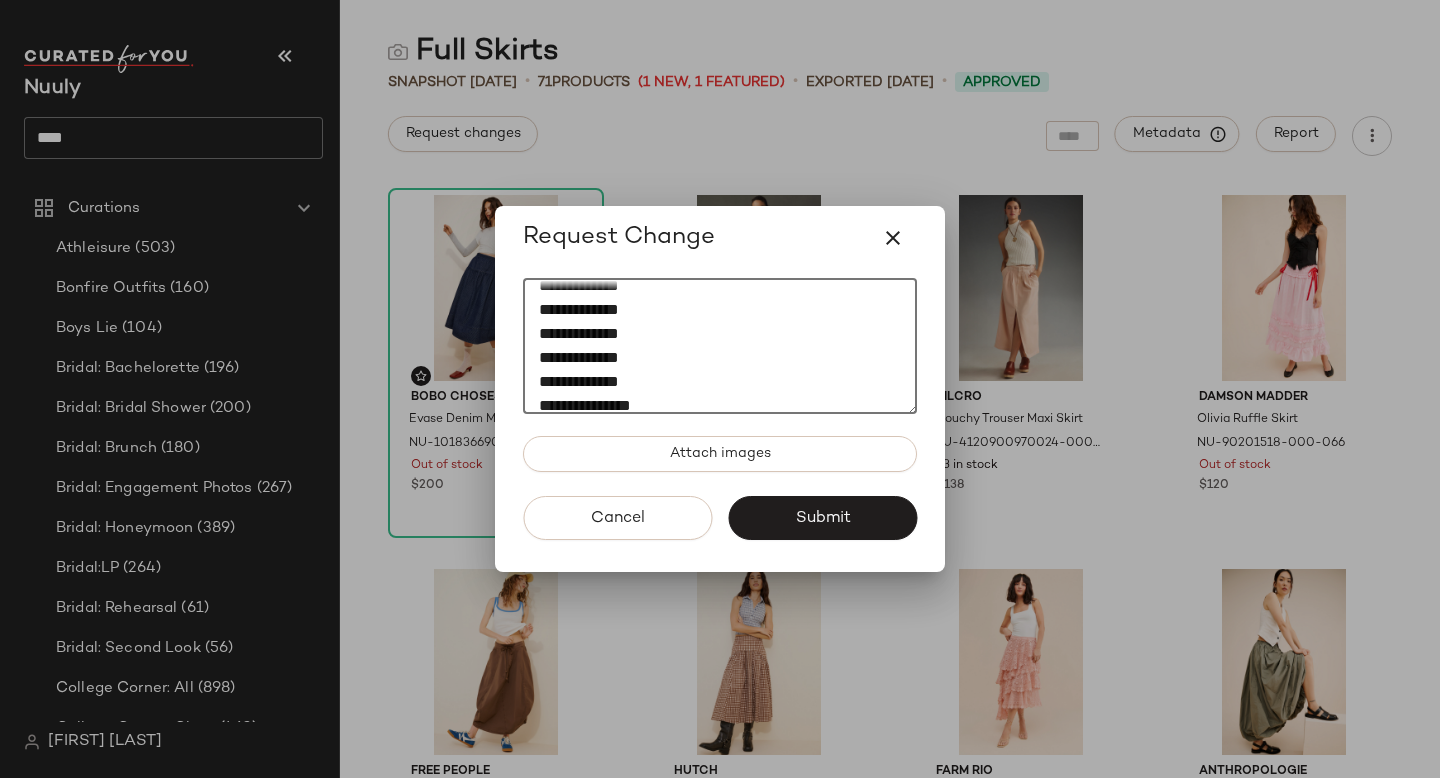 scroll, scrollTop: 708, scrollLeft: 0, axis: vertical 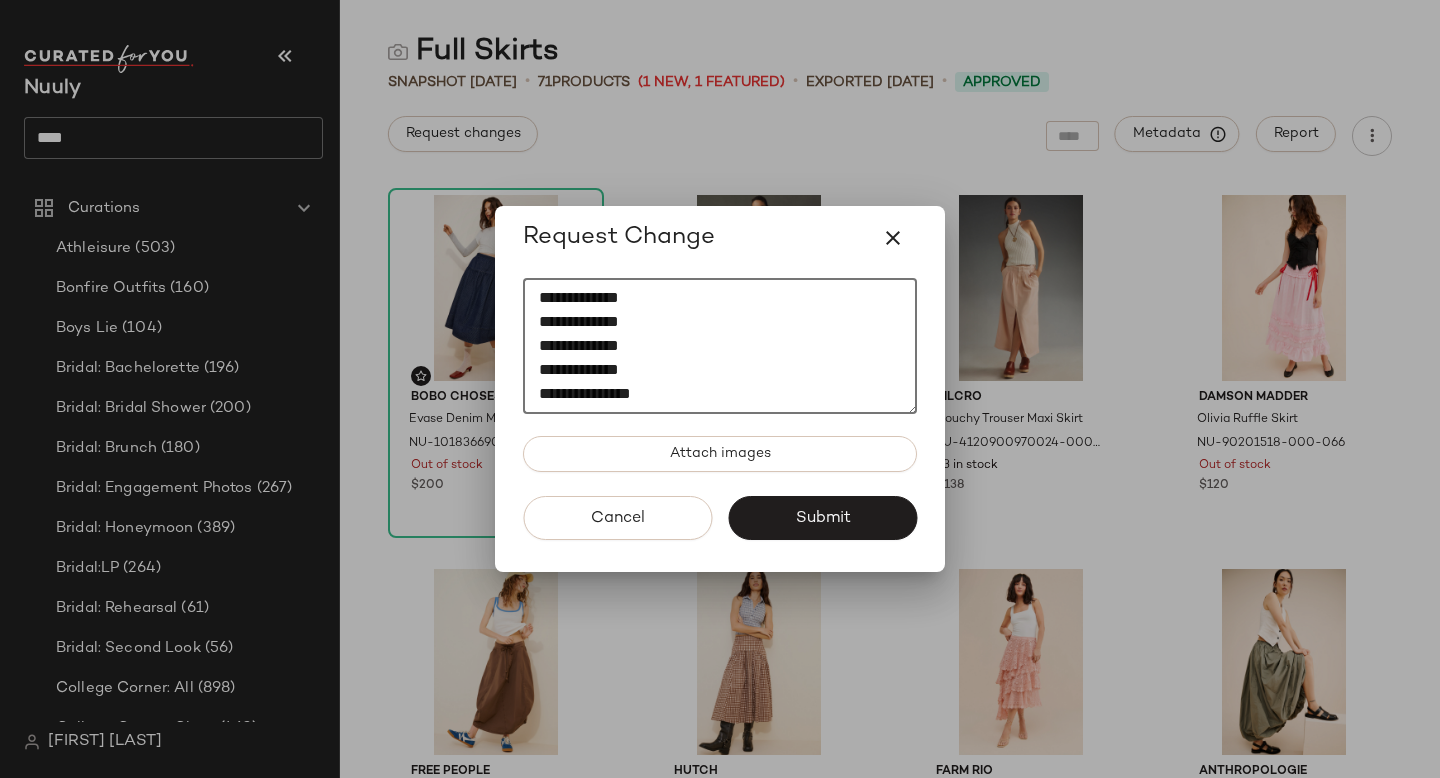 paste on "**********" 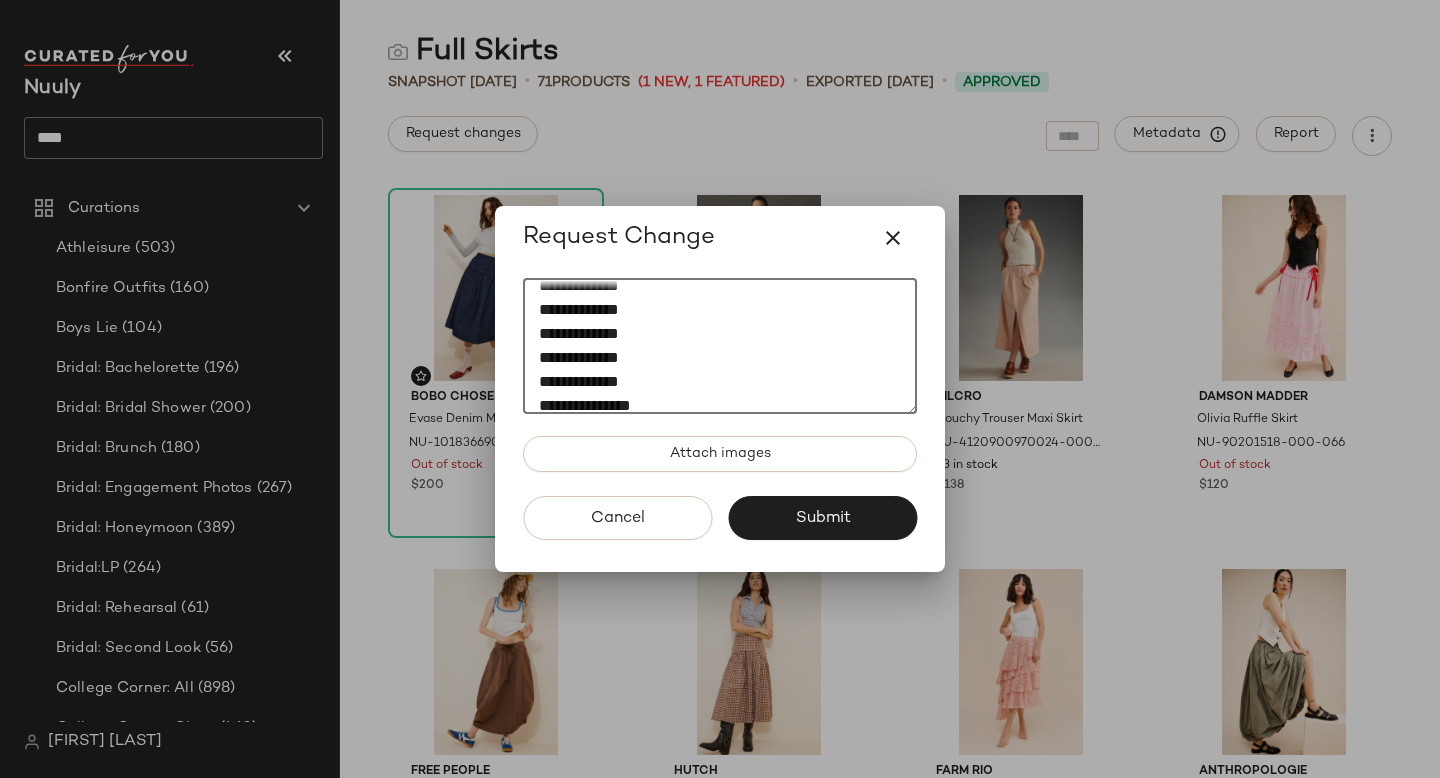 scroll, scrollTop: 732, scrollLeft: 0, axis: vertical 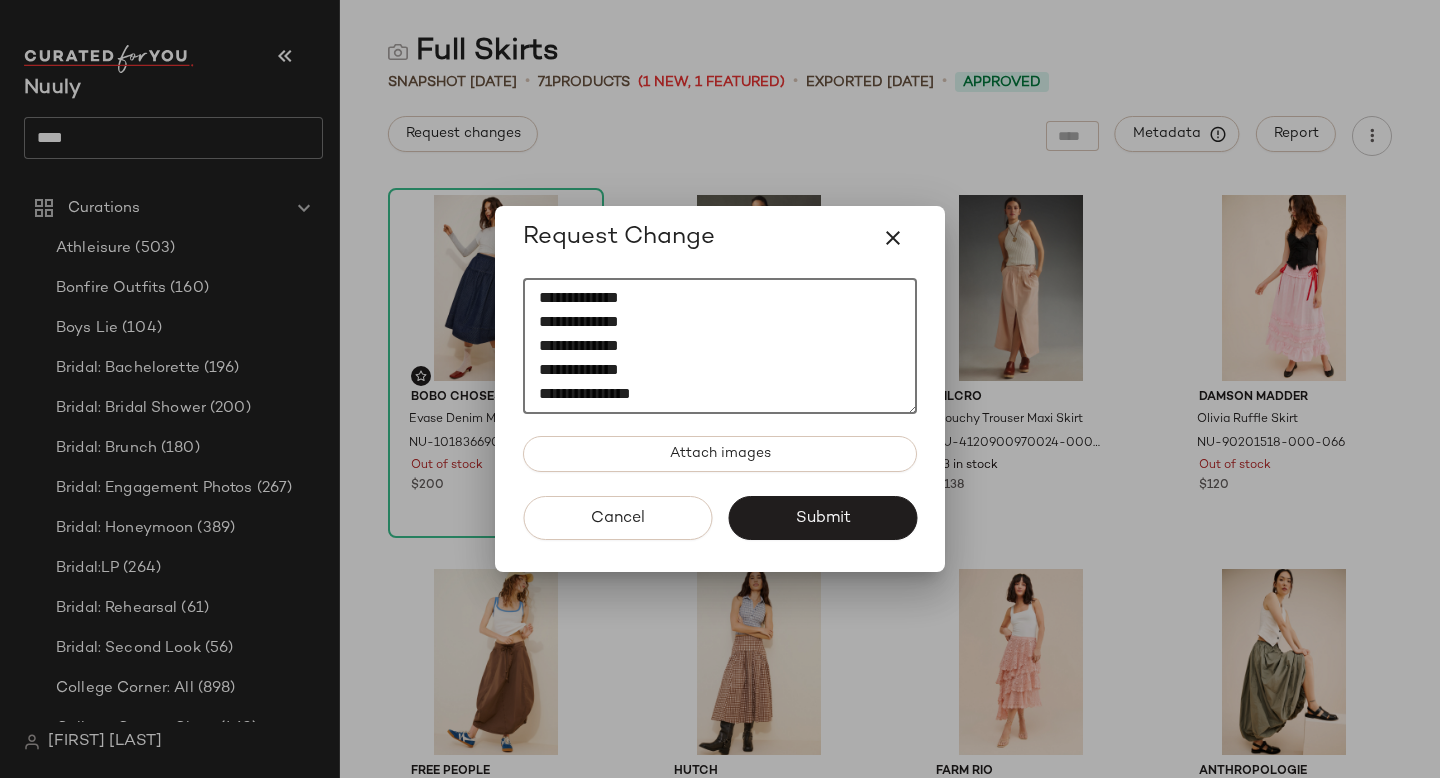 paste on "**********" 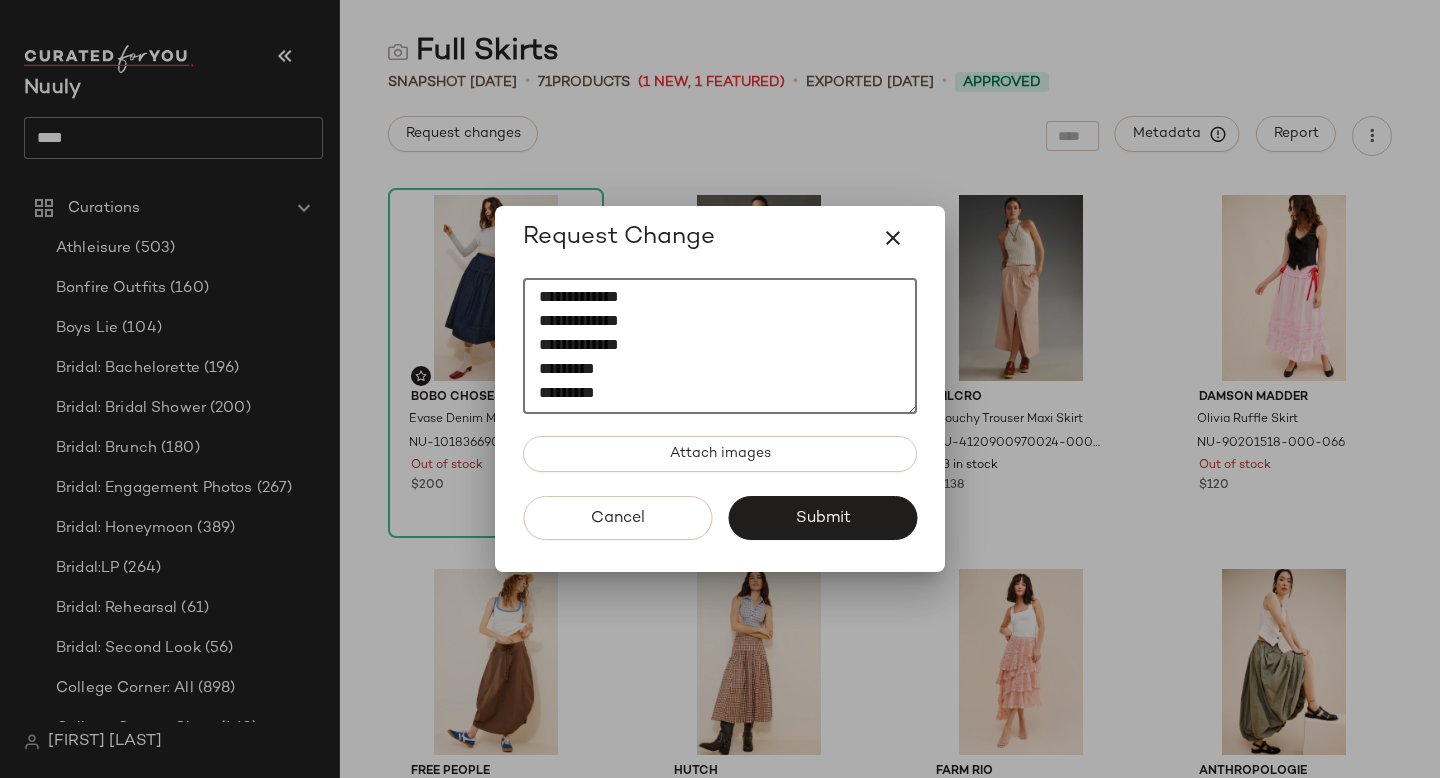 scroll, scrollTop: 0, scrollLeft: 0, axis: both 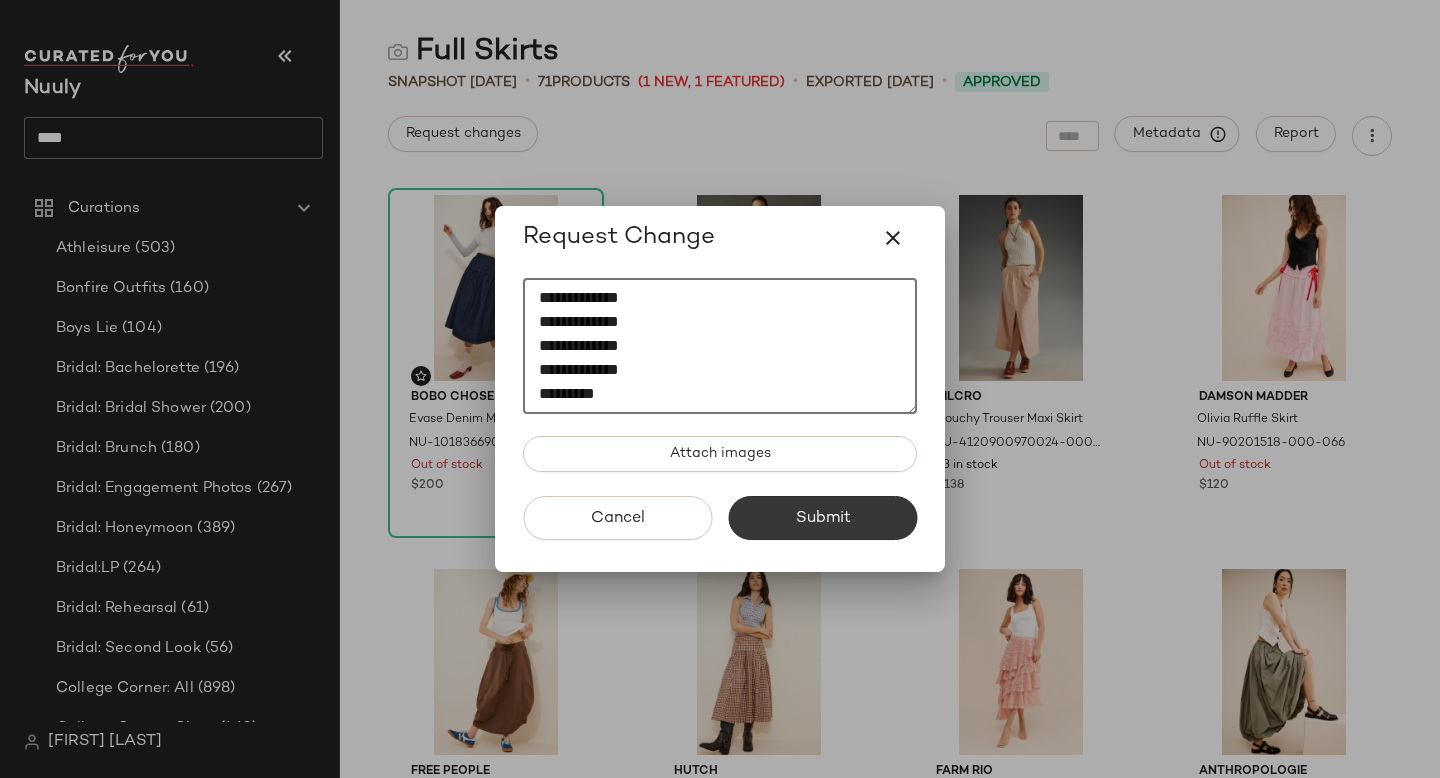 type on "**********" 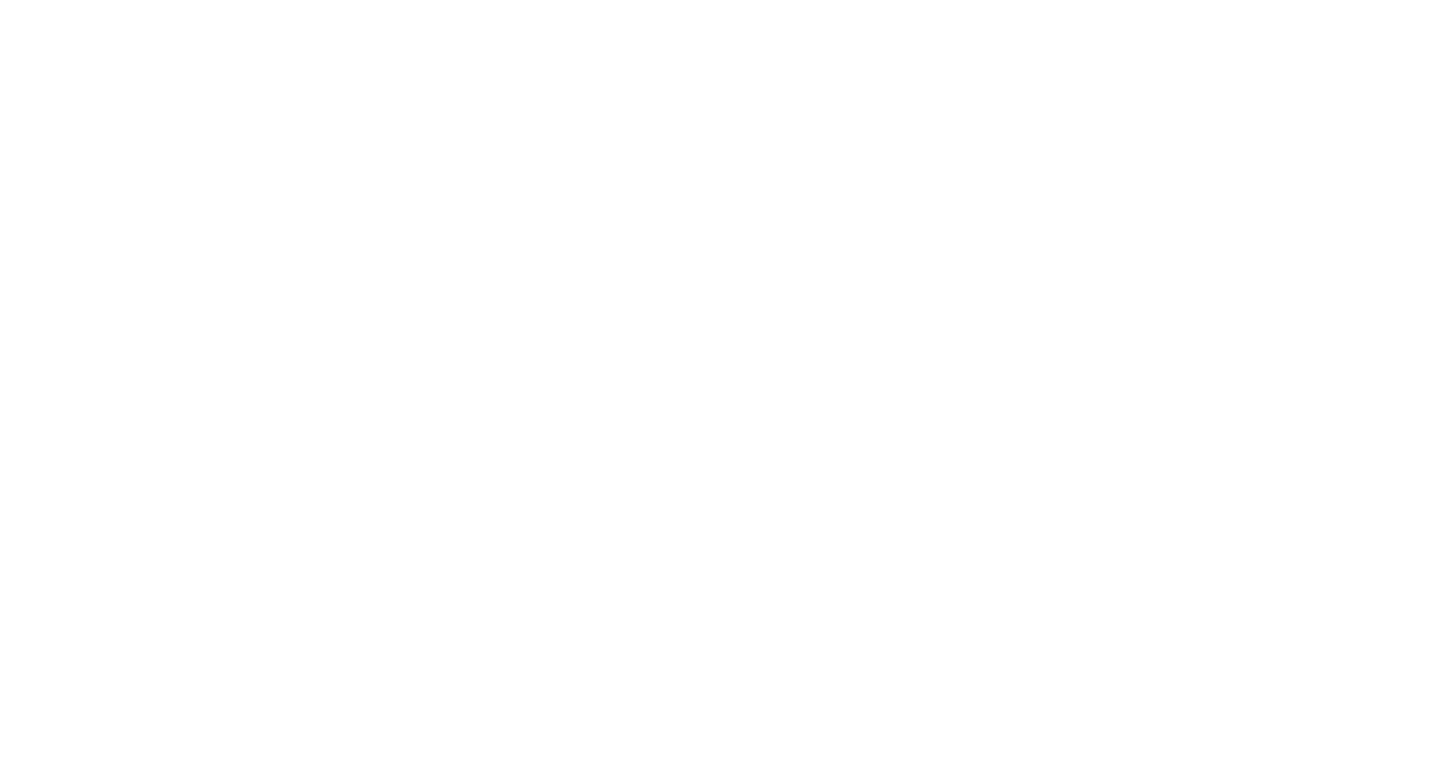 scroll, scrollTop: 0, scrollLeft: 0, axis: both 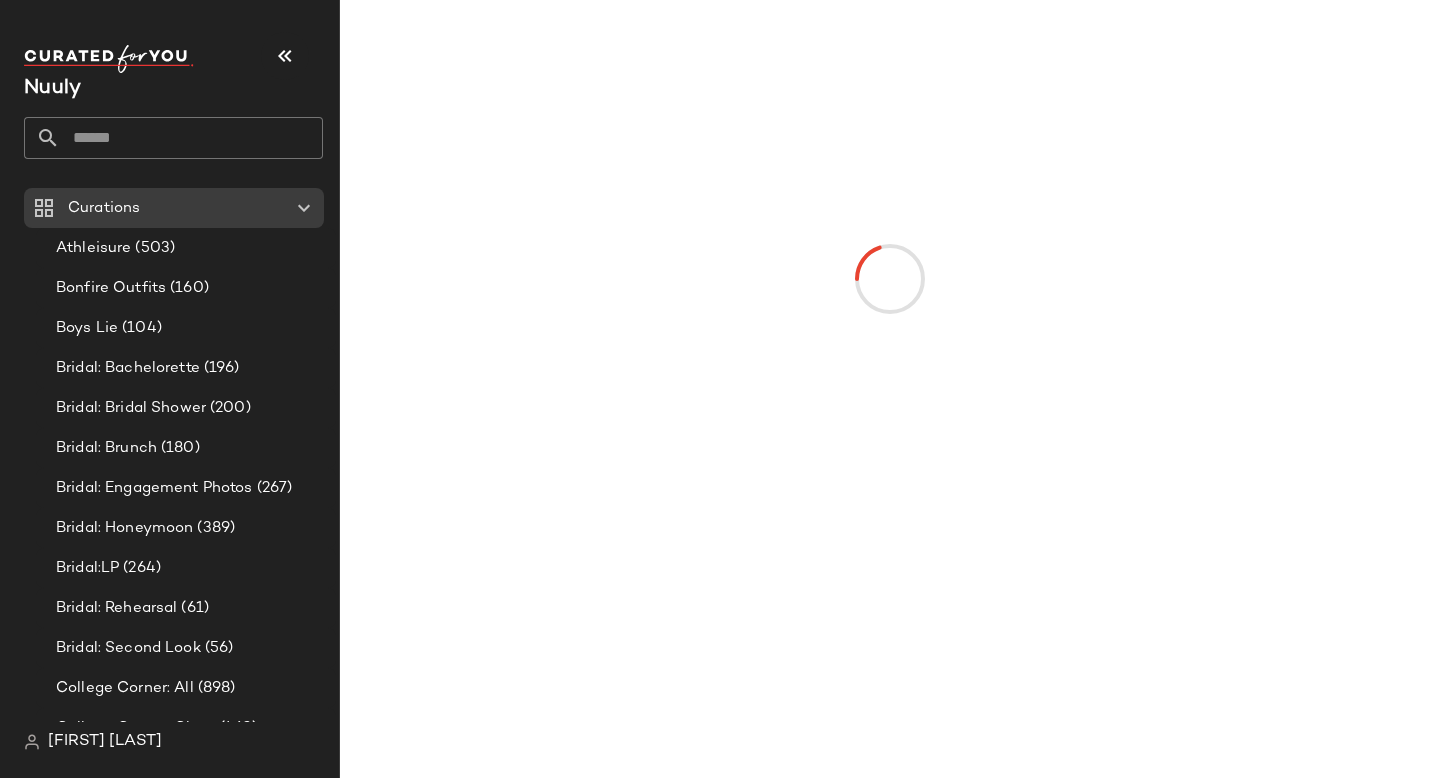 click 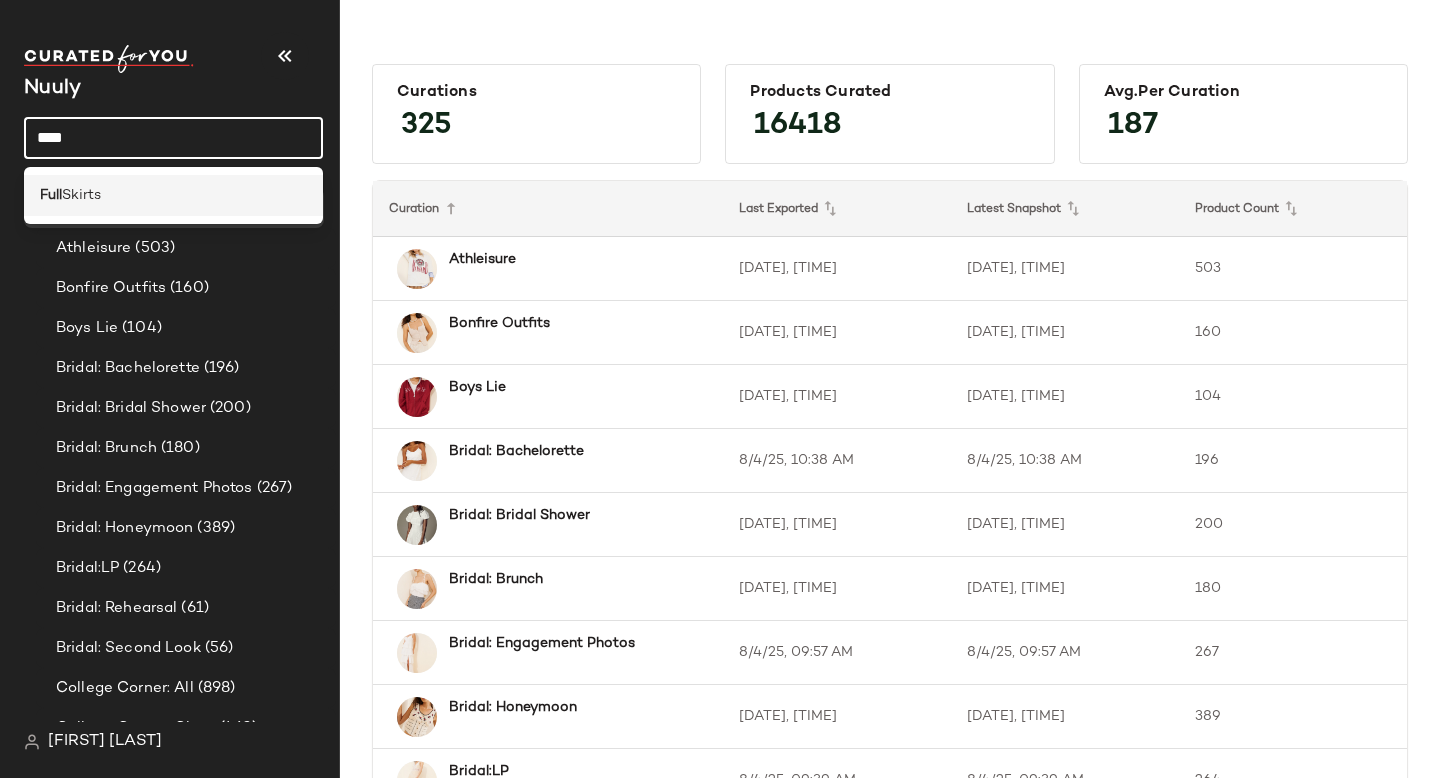 type on "****" 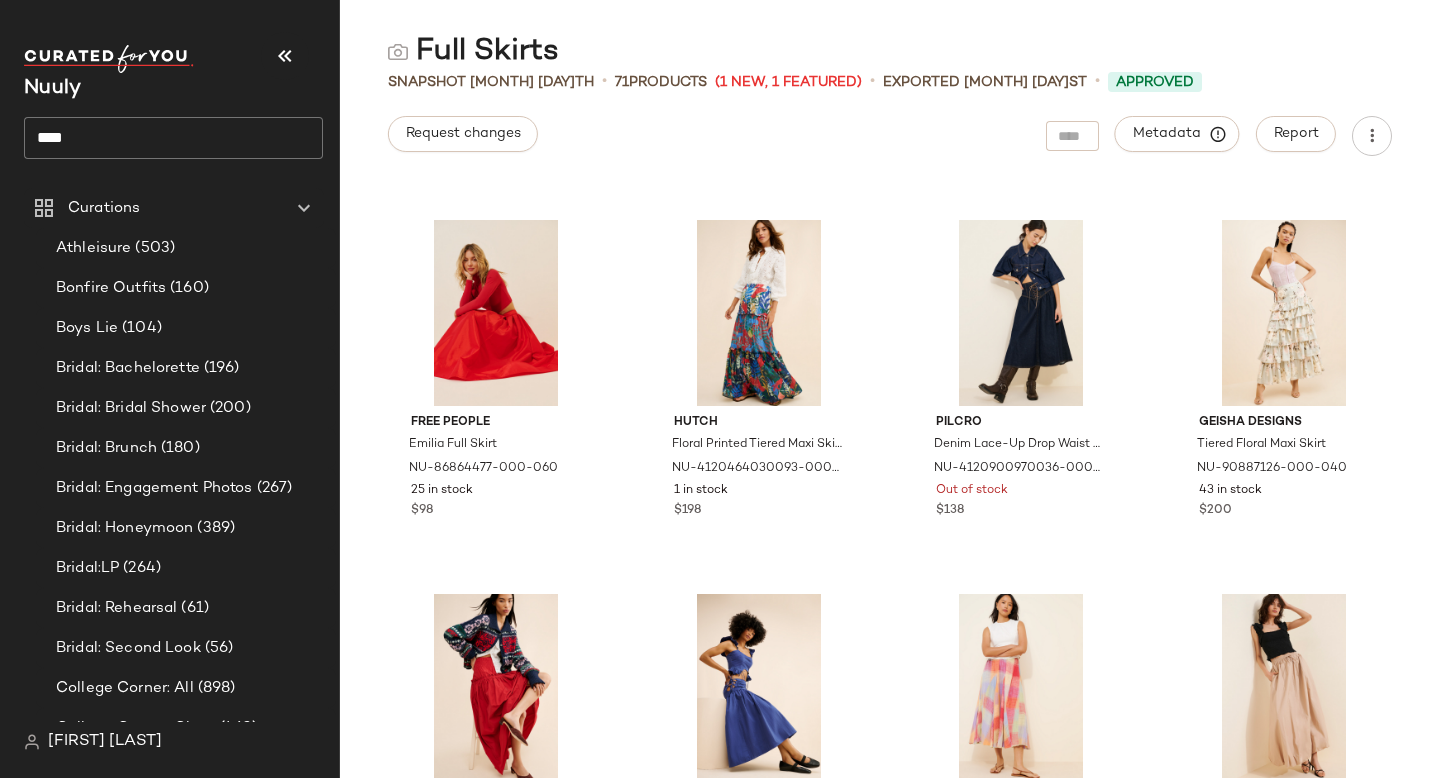 scroll, scrollTop: 2246, scrollLeft: 0, axis: vertical 